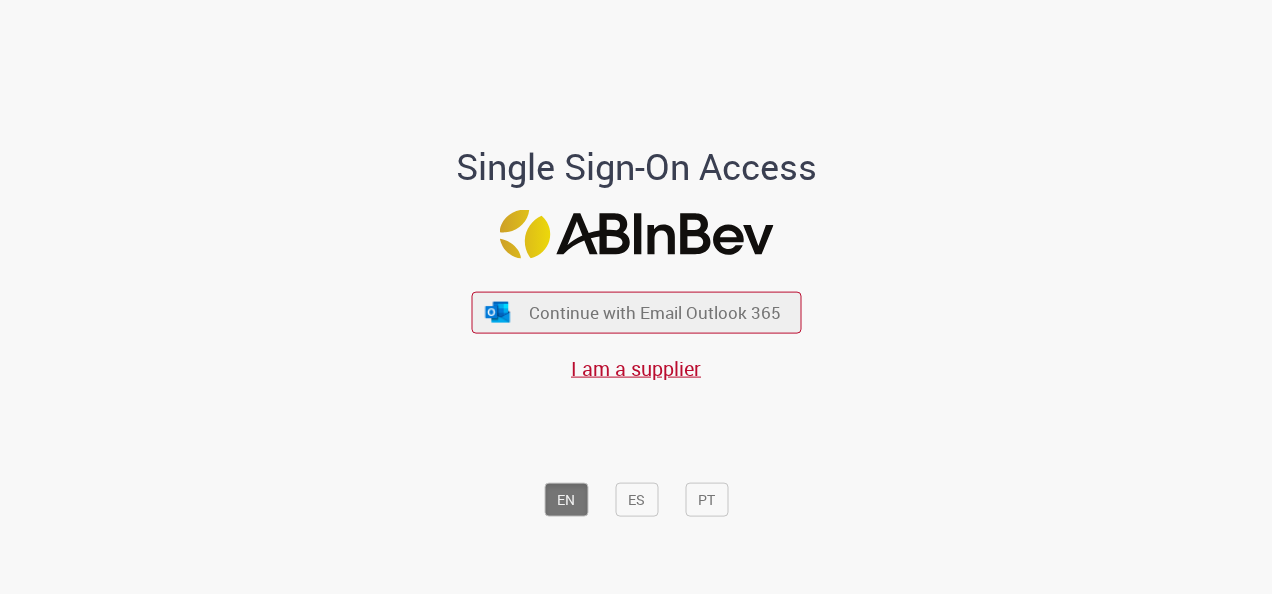 scroll, scrollTop: 0, scrollLeft: 0, axis: both 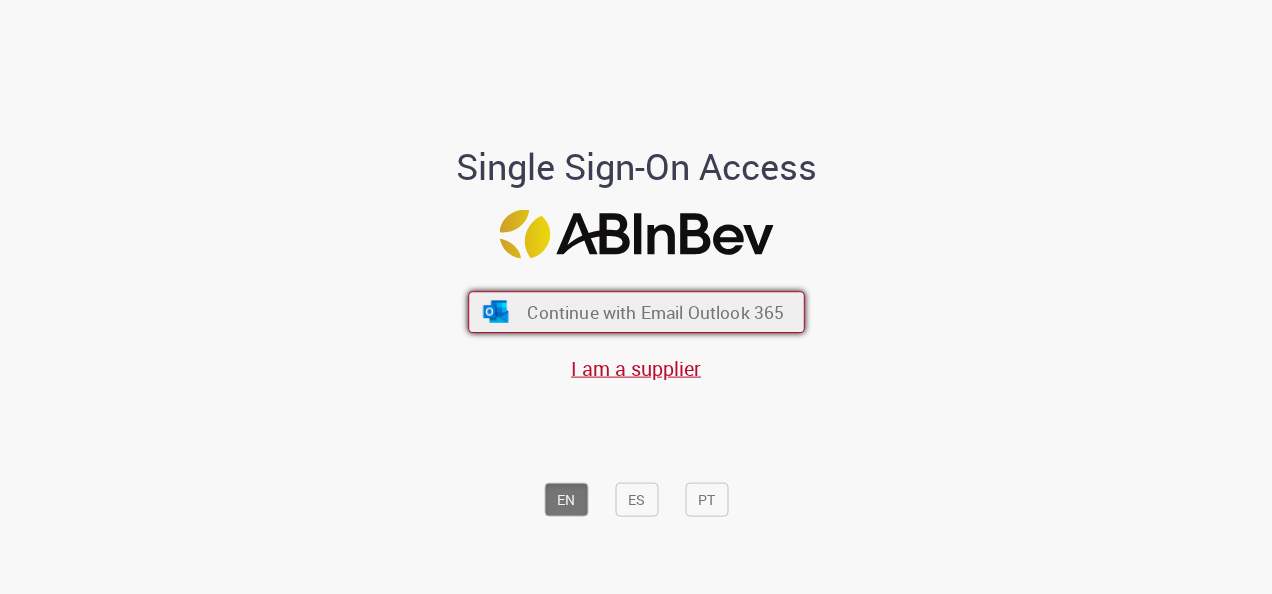 click on "Continue with Email Outlook 365" at bounding box center [655, 312] 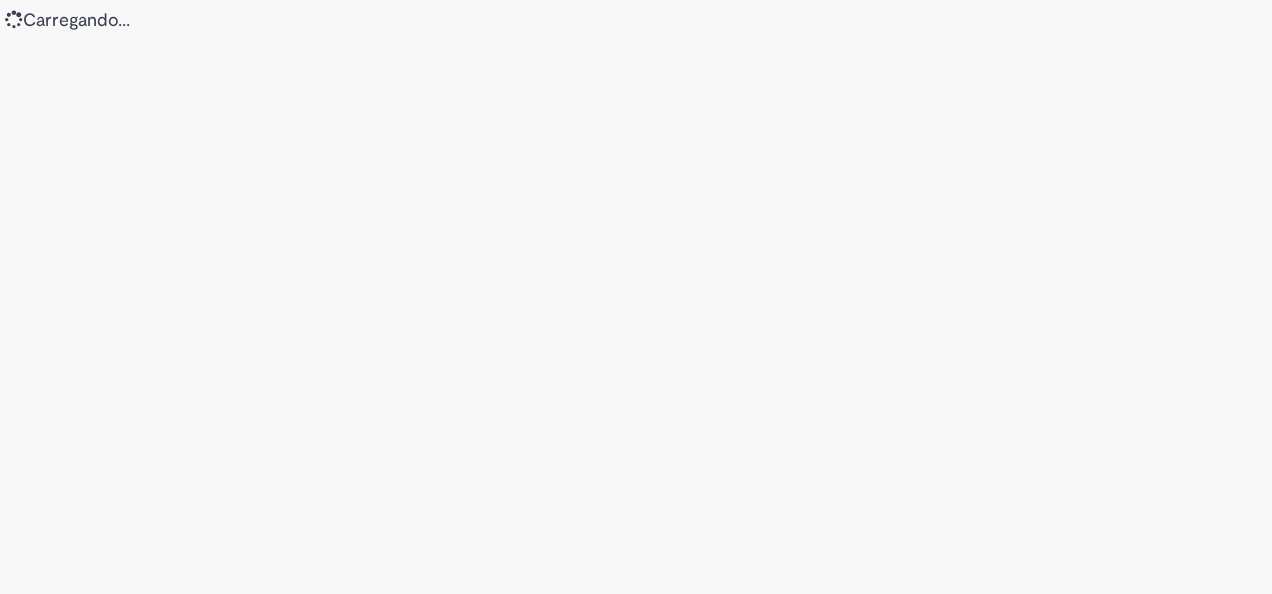 scroll, scrollTop: 0, scrollLeft: 0, axis: both 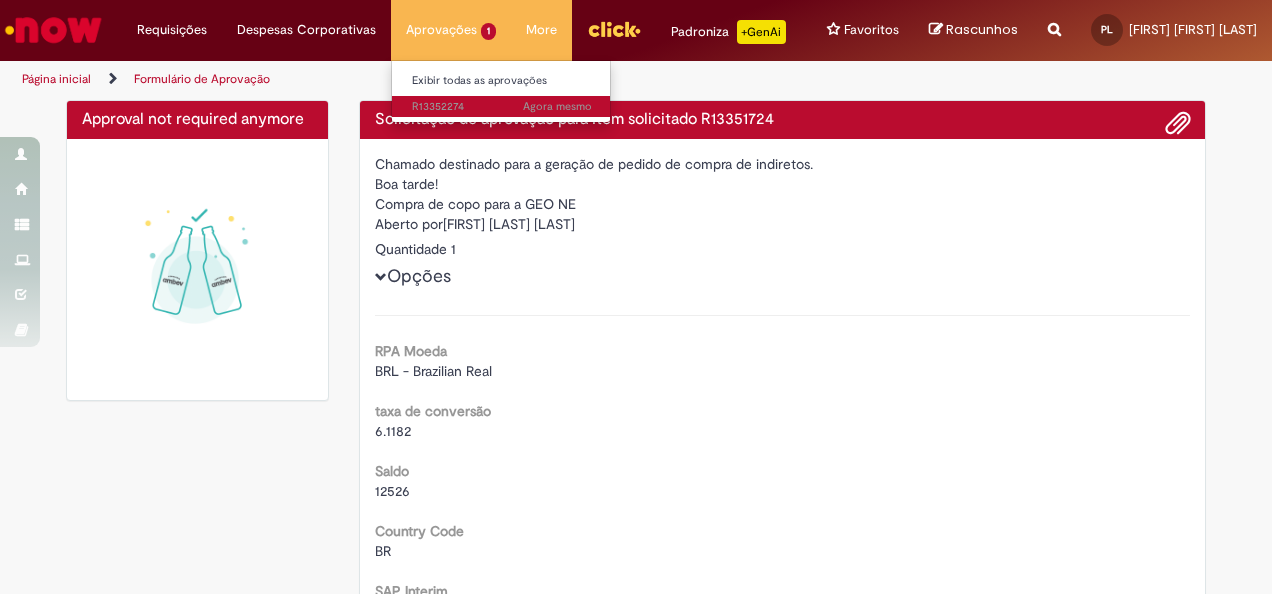 click on "Agora mesmo Agora mesmo  R13352274" at bounding box center [502, 107] 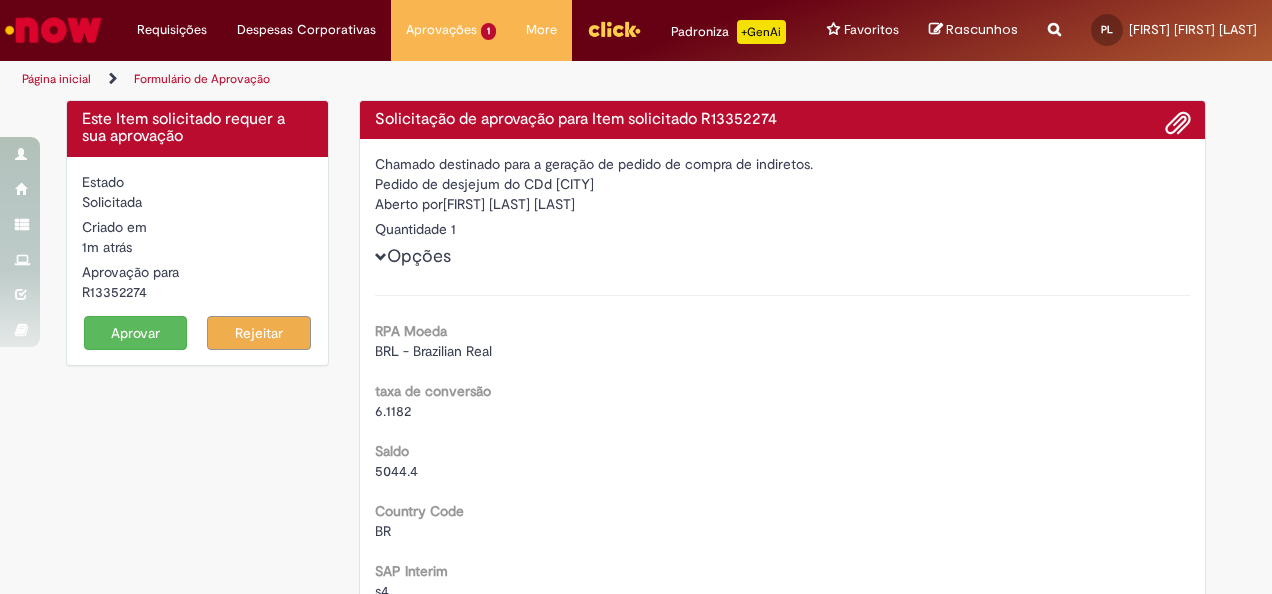 click on "Aprovar" at bounding box center (136, 333) 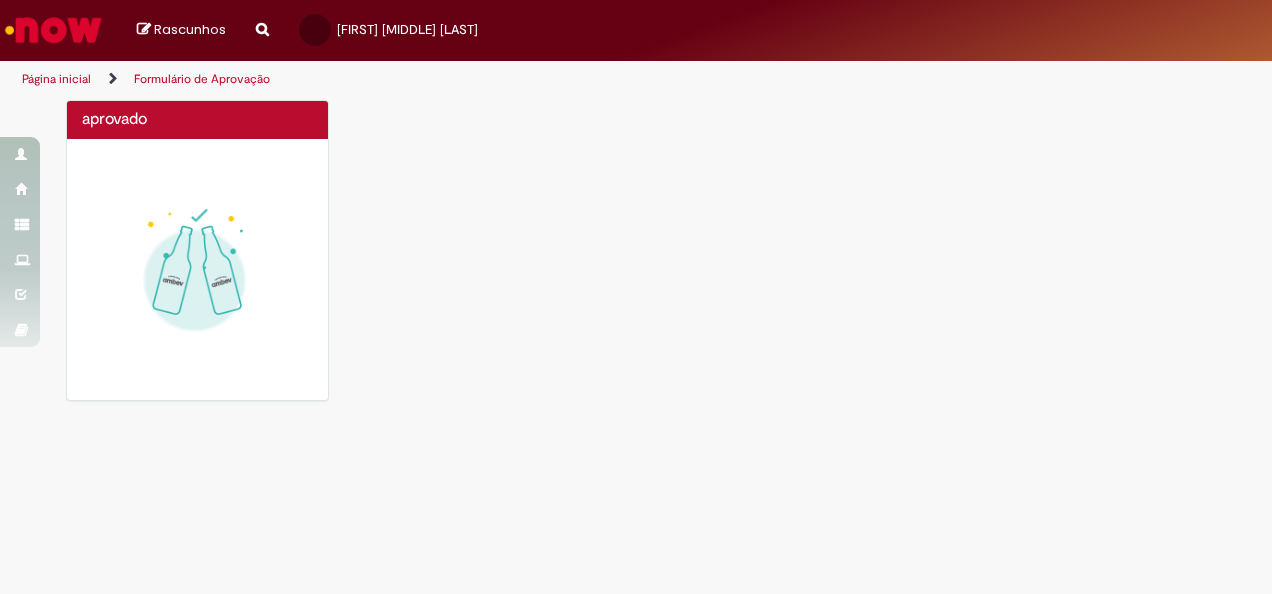 scroll, scrollTop: 0, scrollLeft: 0, axis: both 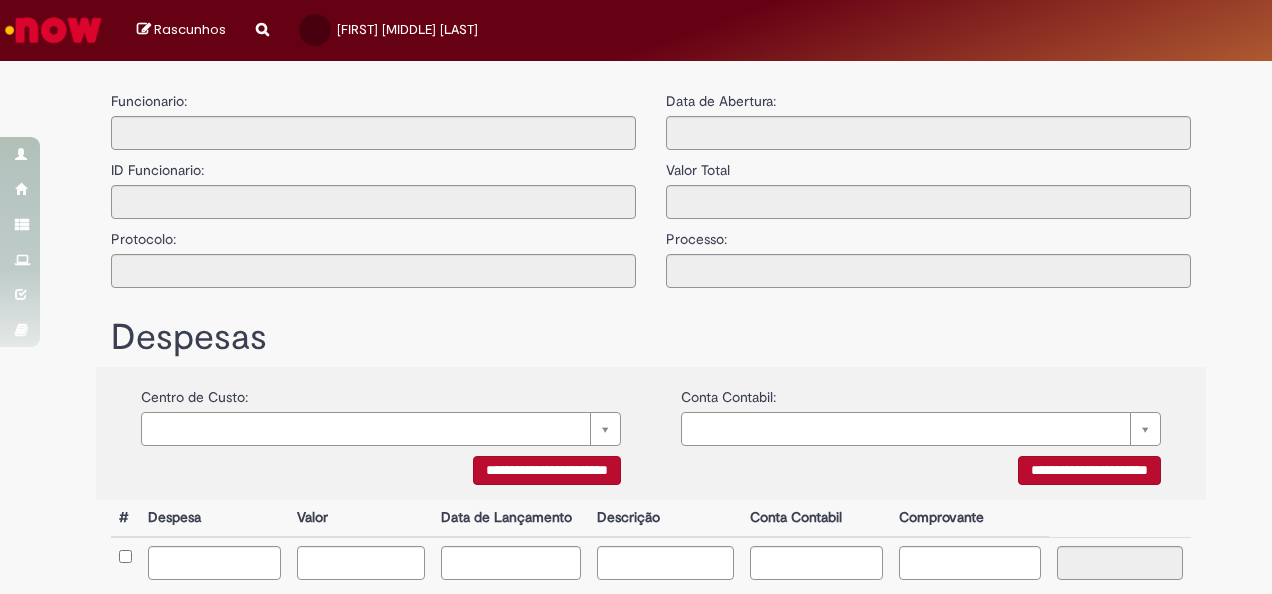 type on "**********" 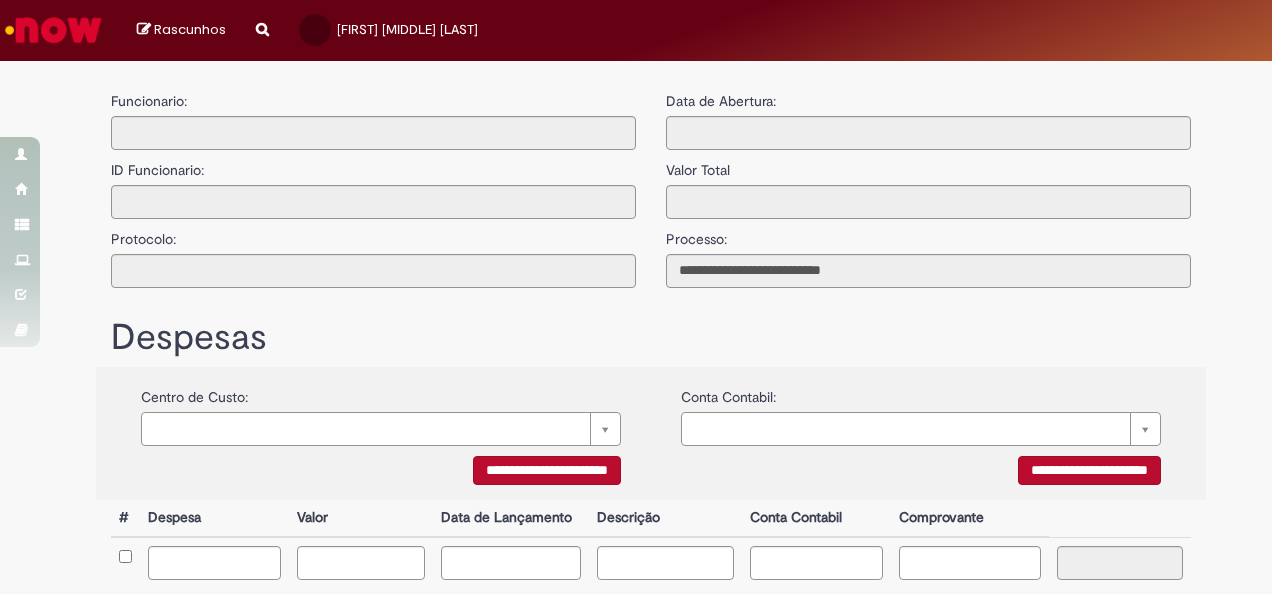 scroll, scrollTop: 0, scrollLeft: 0, axis: both 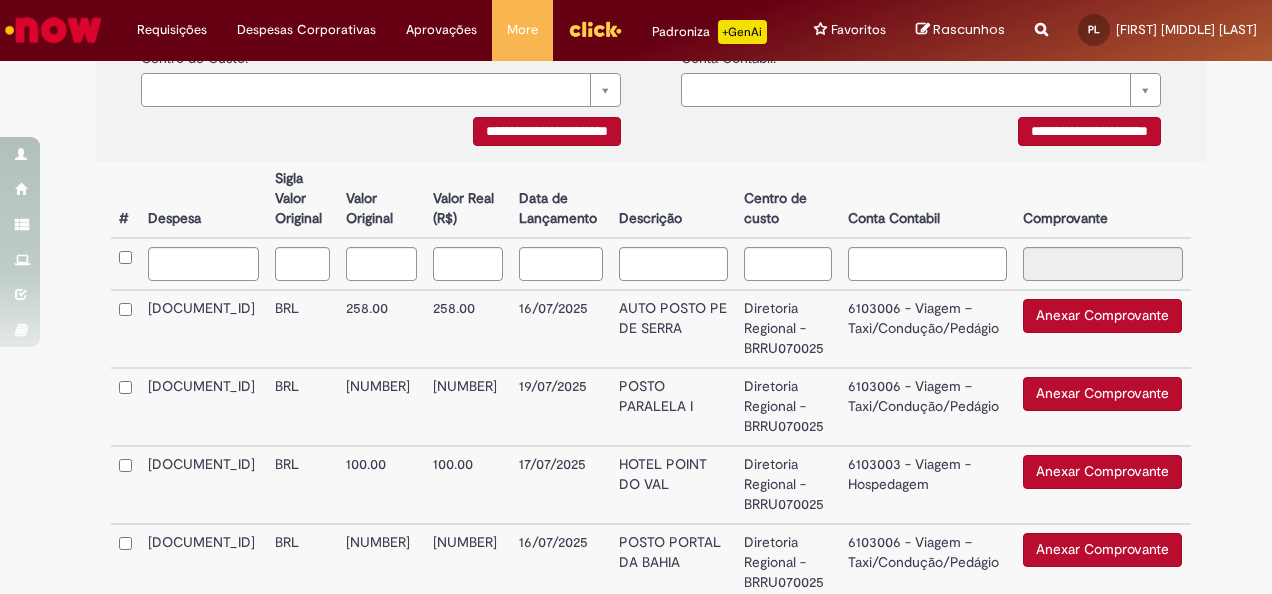click on "Anexar Comprovante    Excluir o Comprovante" at bounding box center (1103, 329) 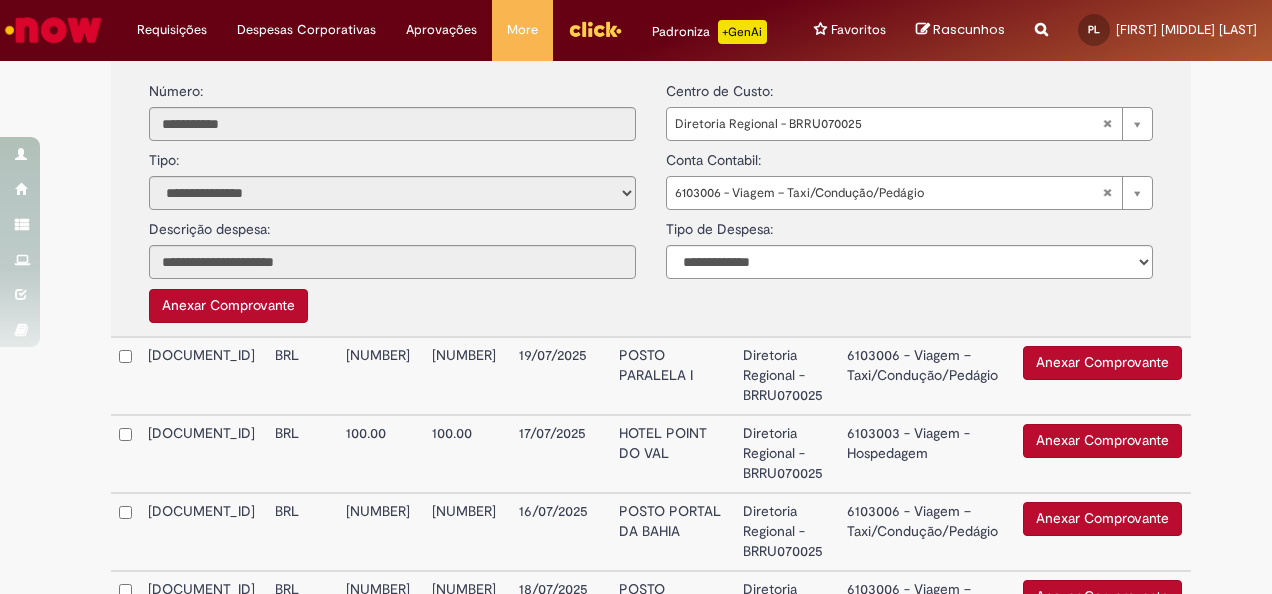 scroll, scrollTop: 788, scrollLeft: 0, axis: vertical 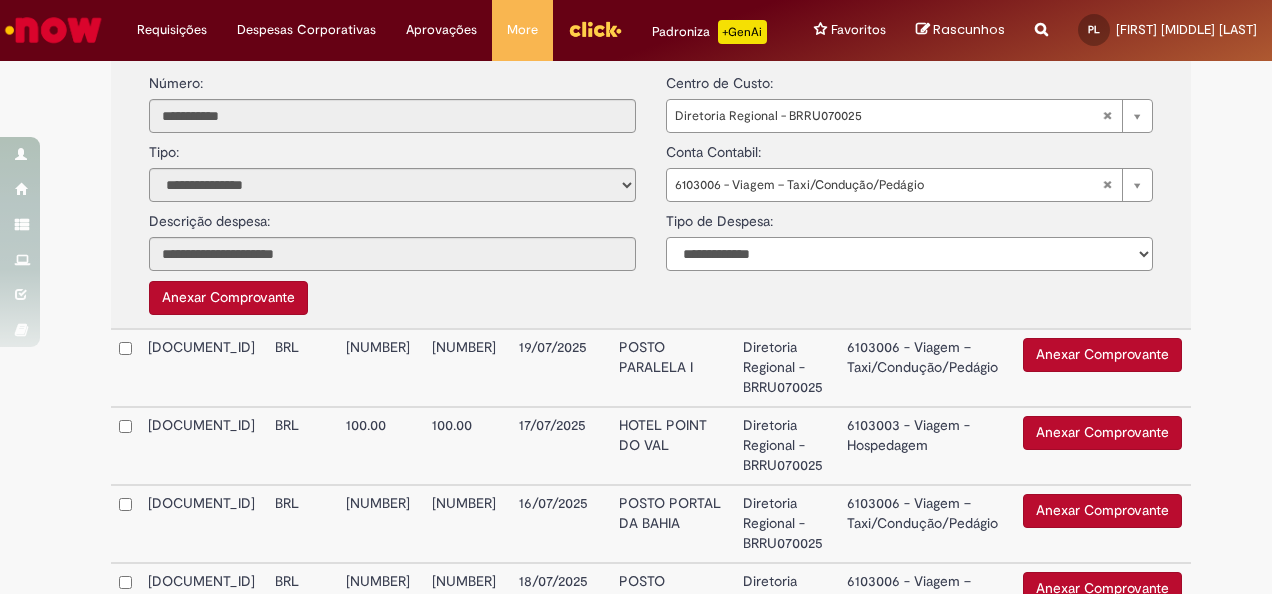 click on "**********" at bounding box center [909, 254] 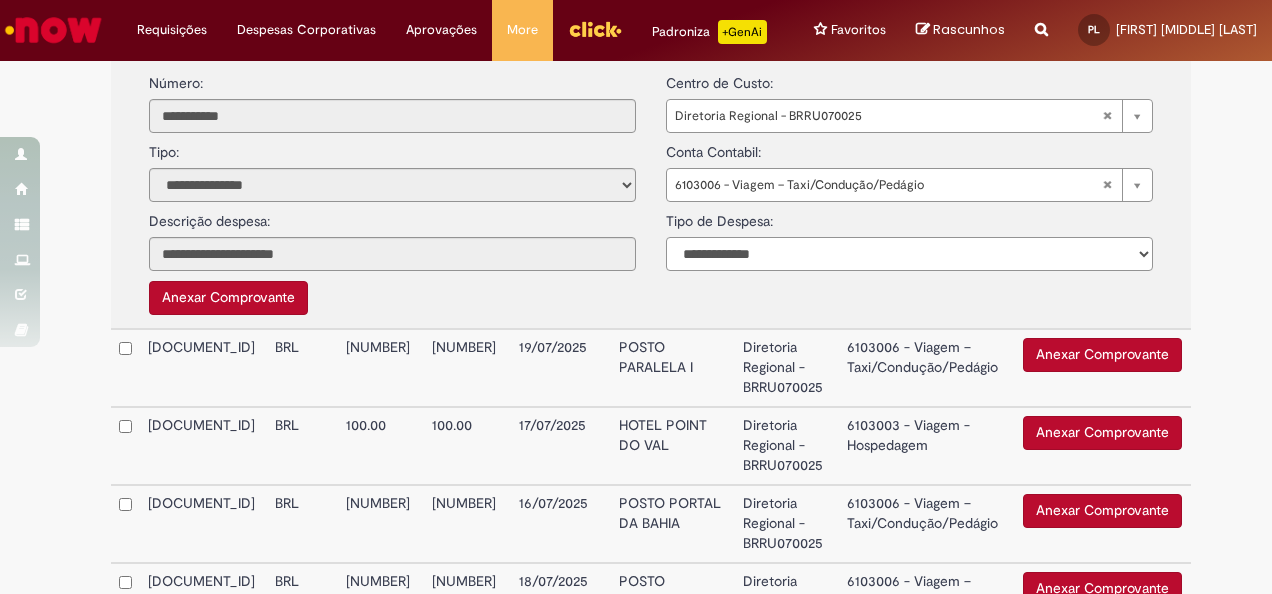 select on "*" 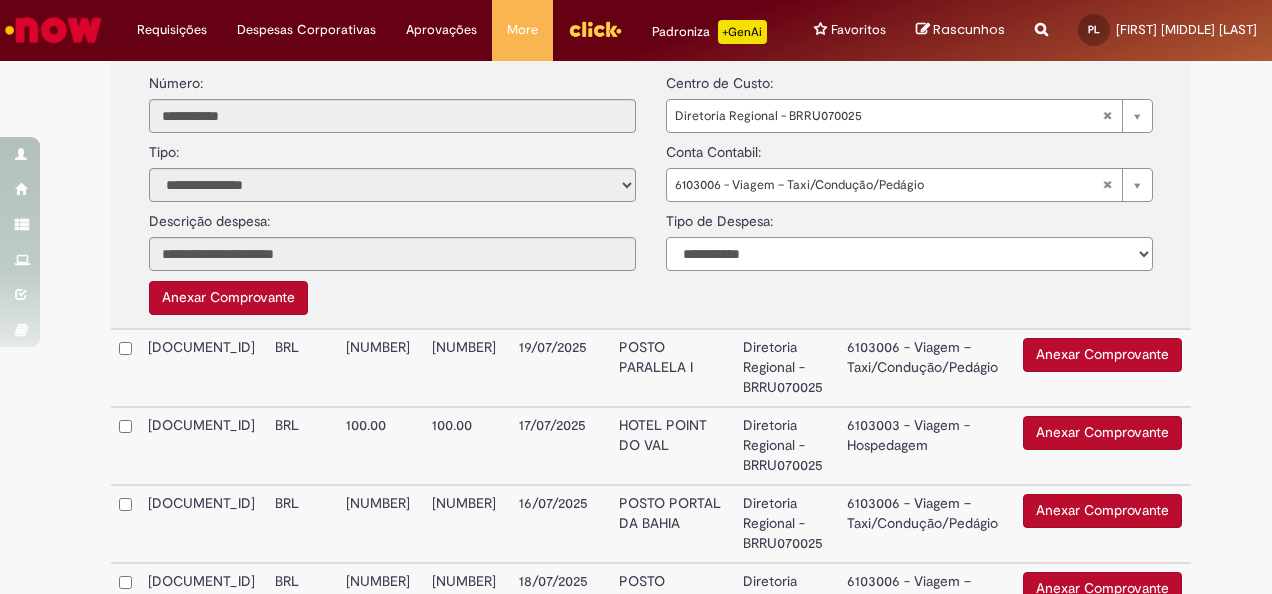 click on "**********" at bounding box center (909, 254) 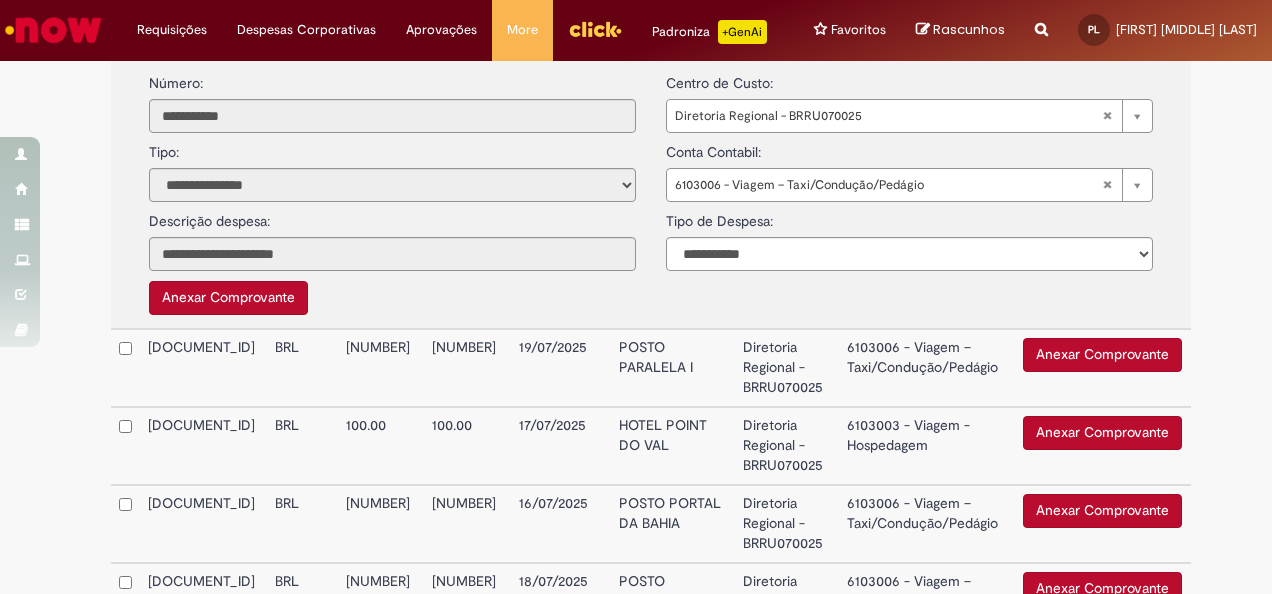 click on "Anexar Comprovante" at bounding box center (228, 298) 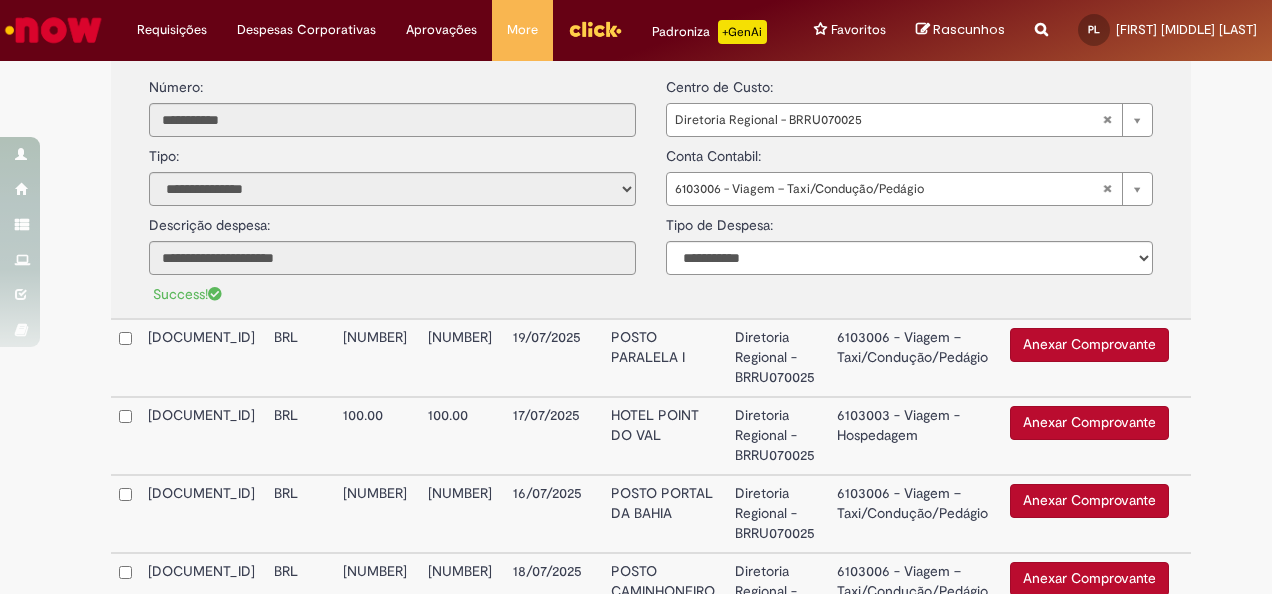 scroll, scrollTop: 791, scrollLeft: 0, axis: vertical 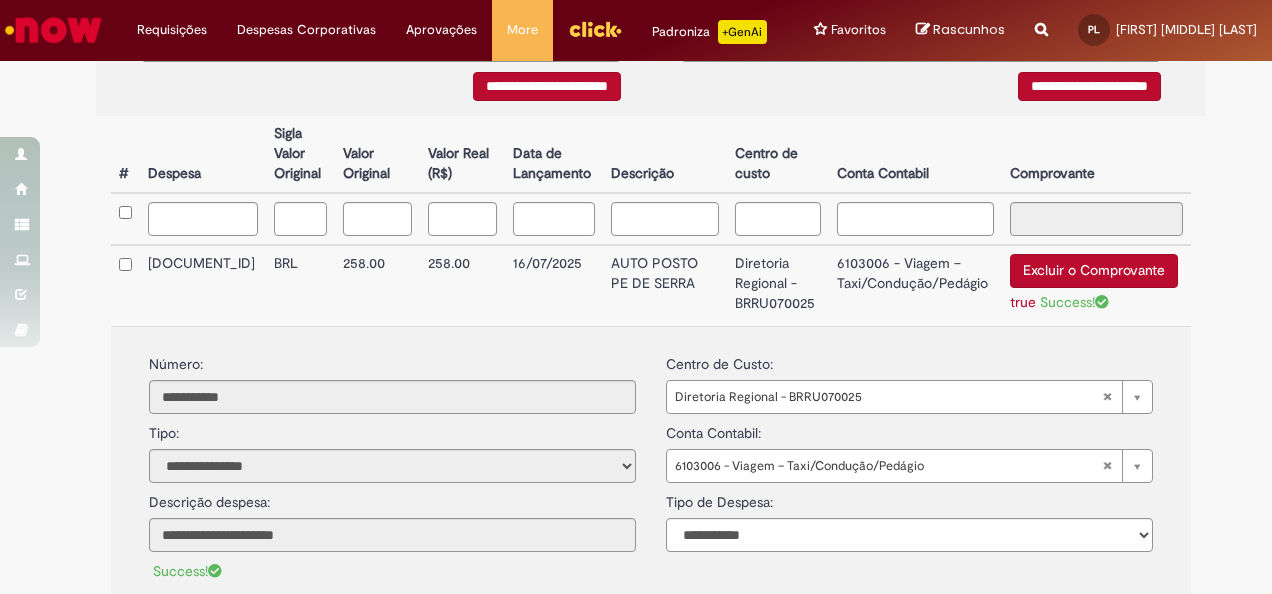 click on "DESP0842500" at bounding box center [203, 285] 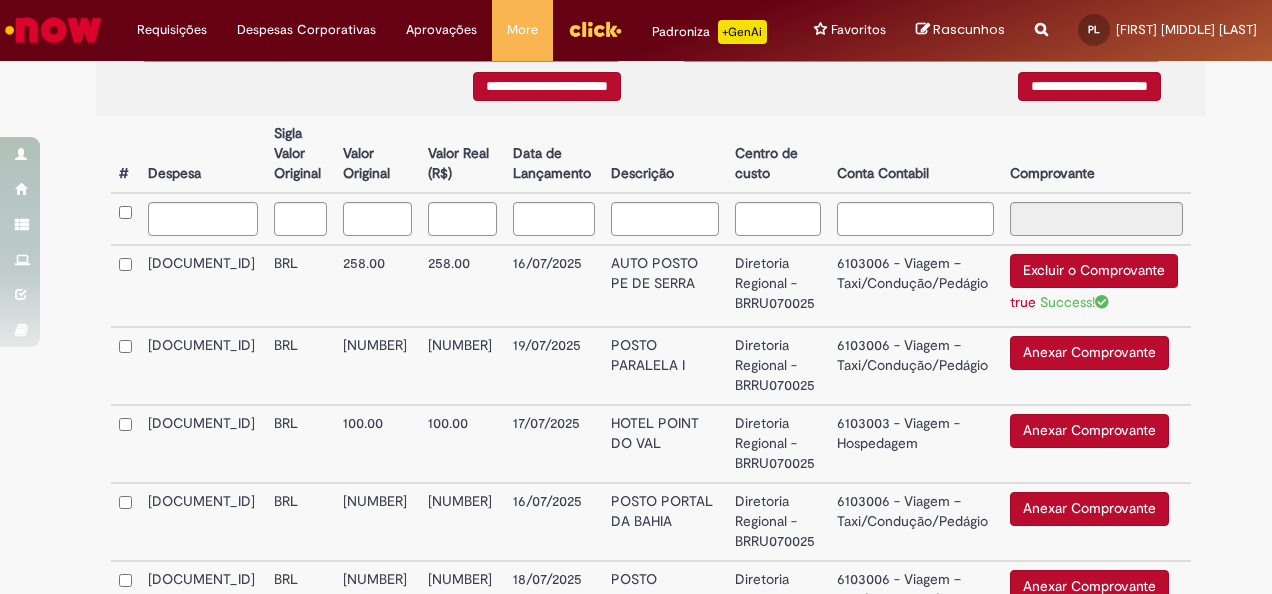 click on "Anexar Comprovante    Excluir o Comprovante" at bounding box center (1096, 366) 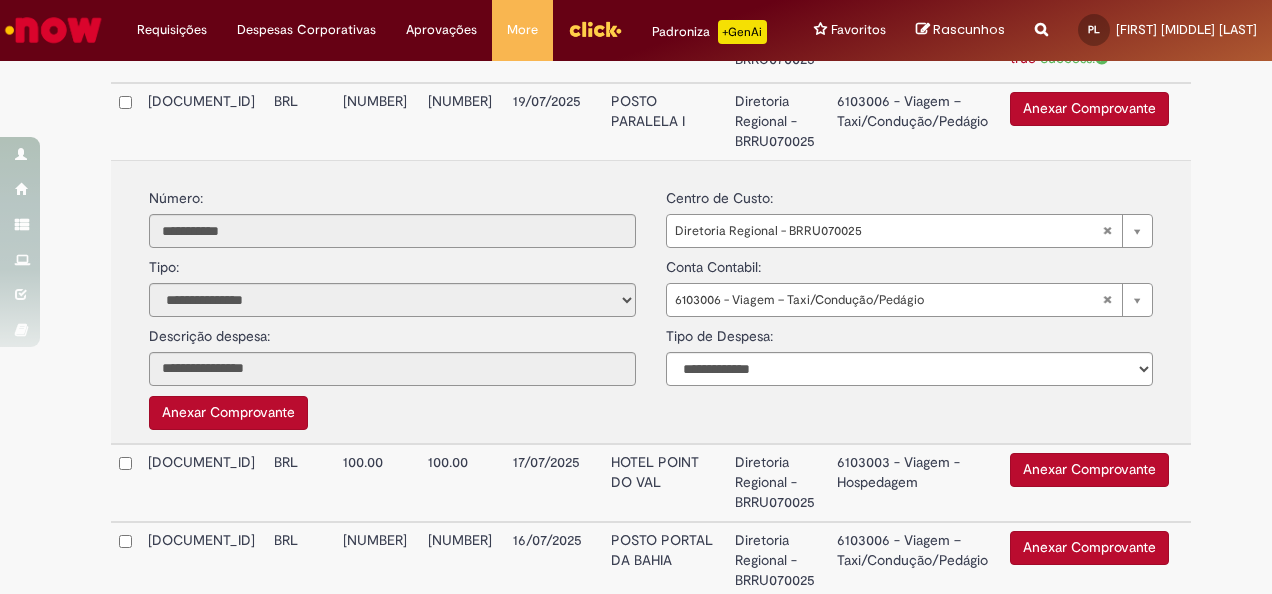 scroll, scrollTop: 760, scrollLeft: 0, axis: vertical 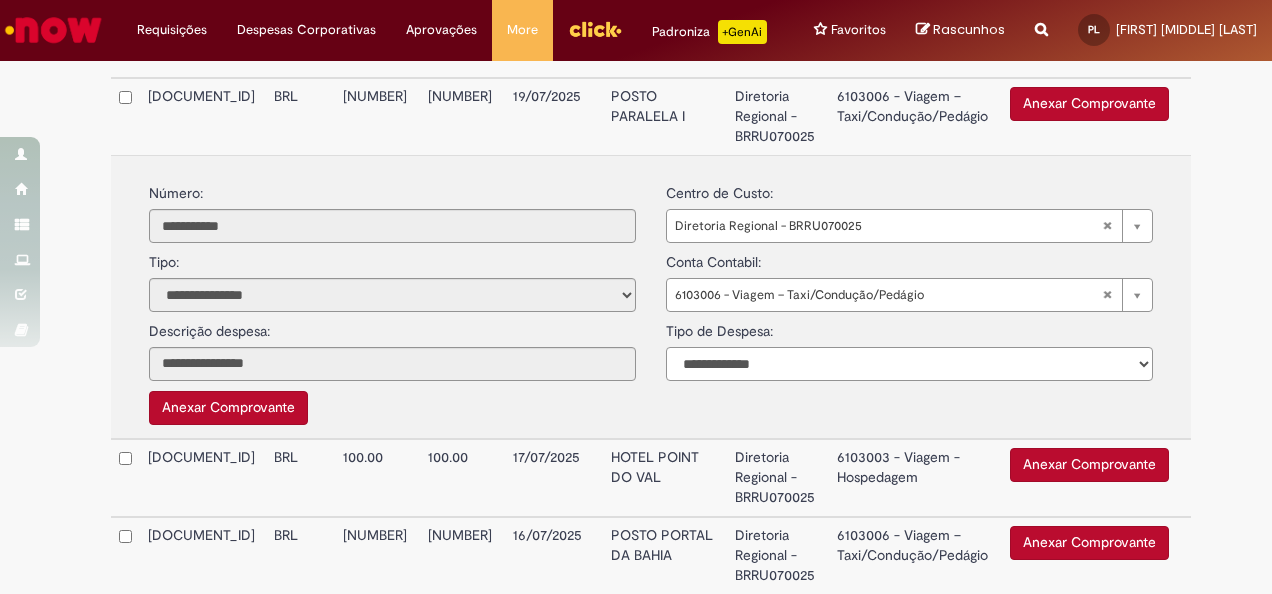 click on "**********" at bounding box center (909, 364) 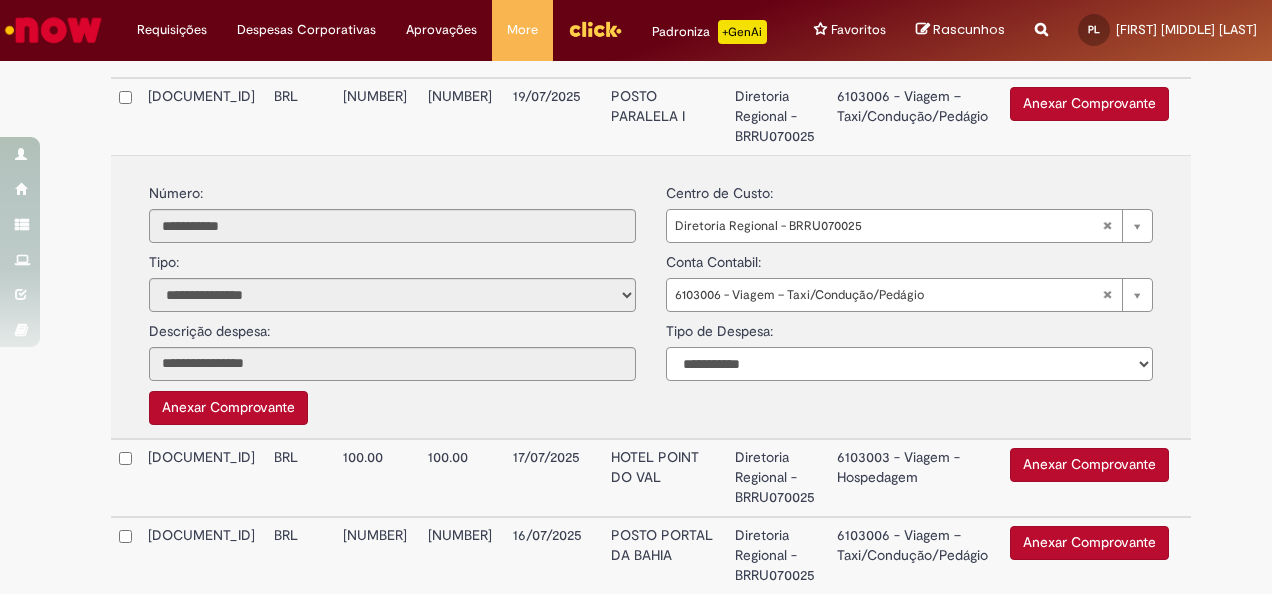 click on "**********" at bounding box center [909, 364] 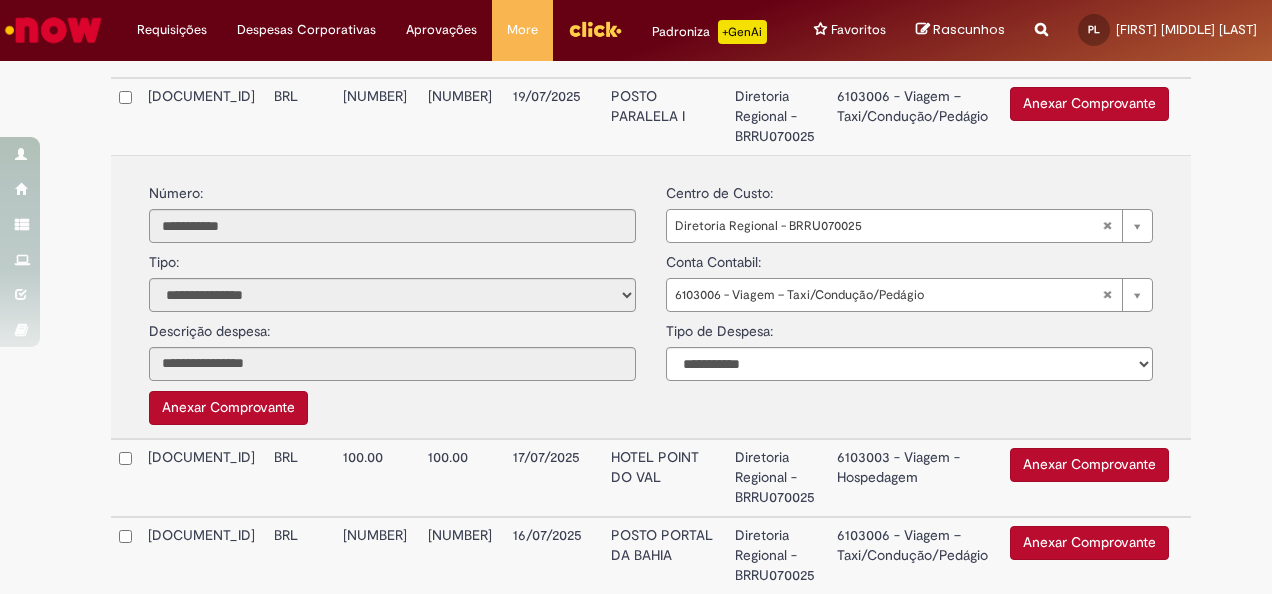 click on "Anexar Comprovante" at bounding box center [228, 408] 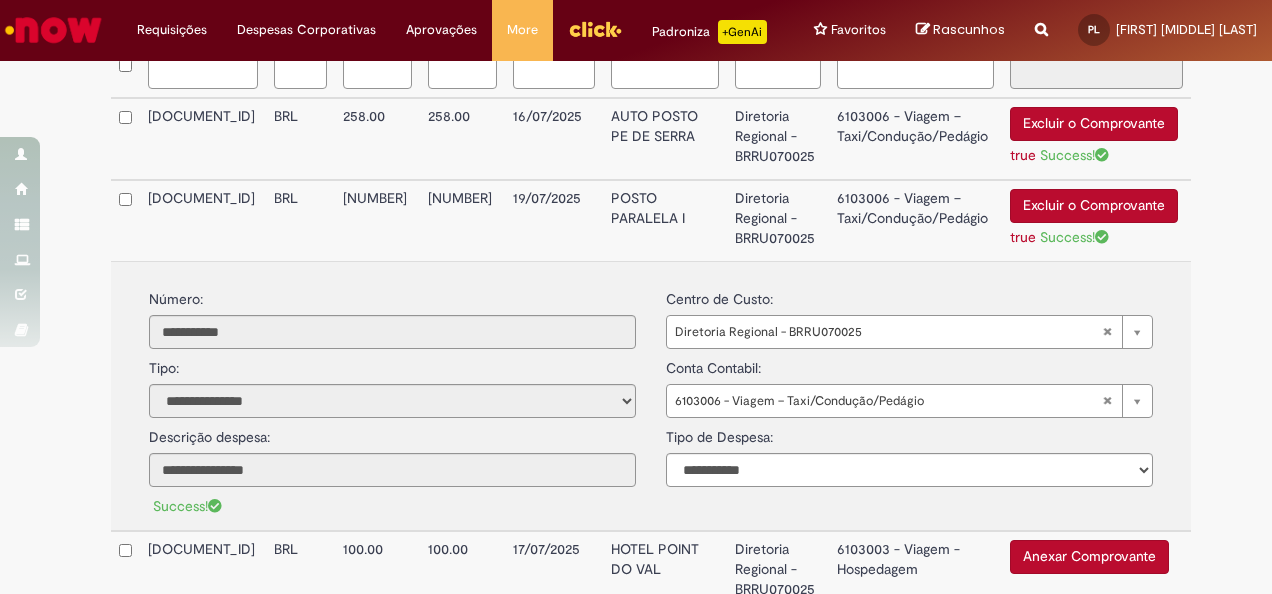 scroll, scrollTop: 627, scrollLeft: 0, axis: vertical 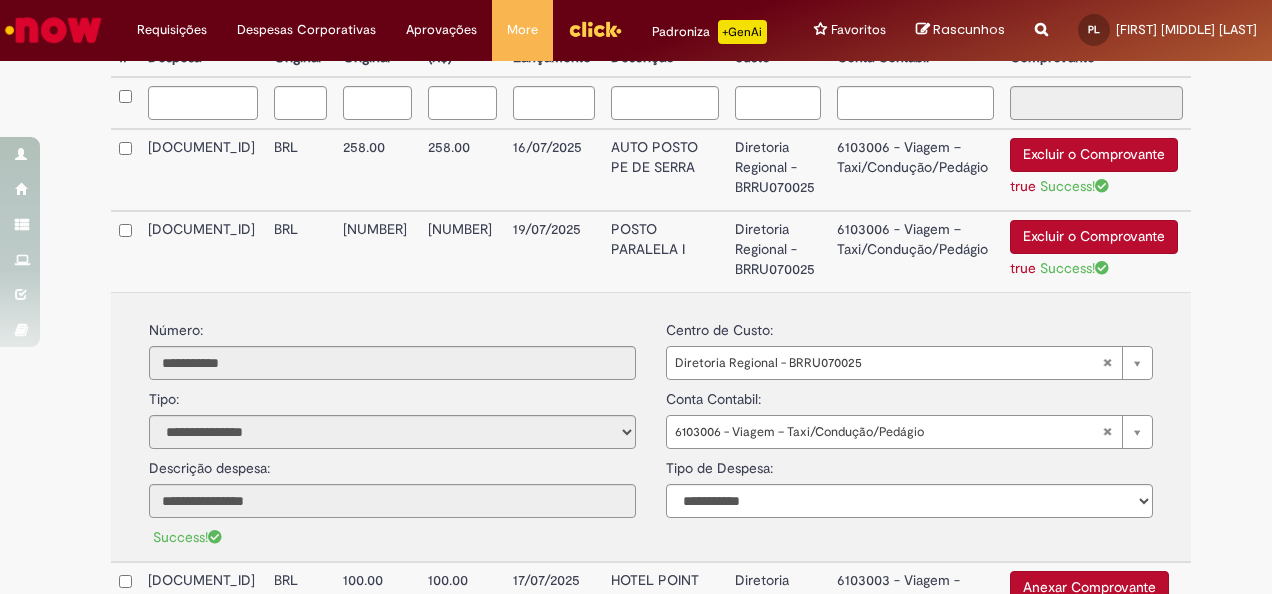 click on "DESP0842491" at bounding box center [203, 251] 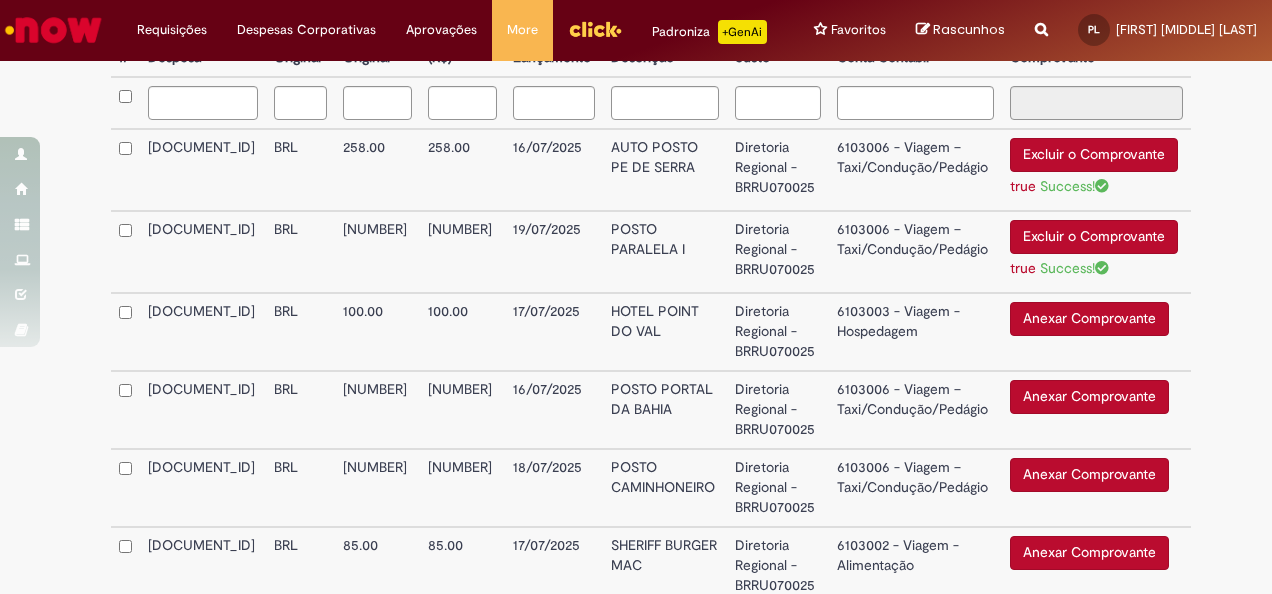 click on "DESP0842496" at bounding box center [203, 332] 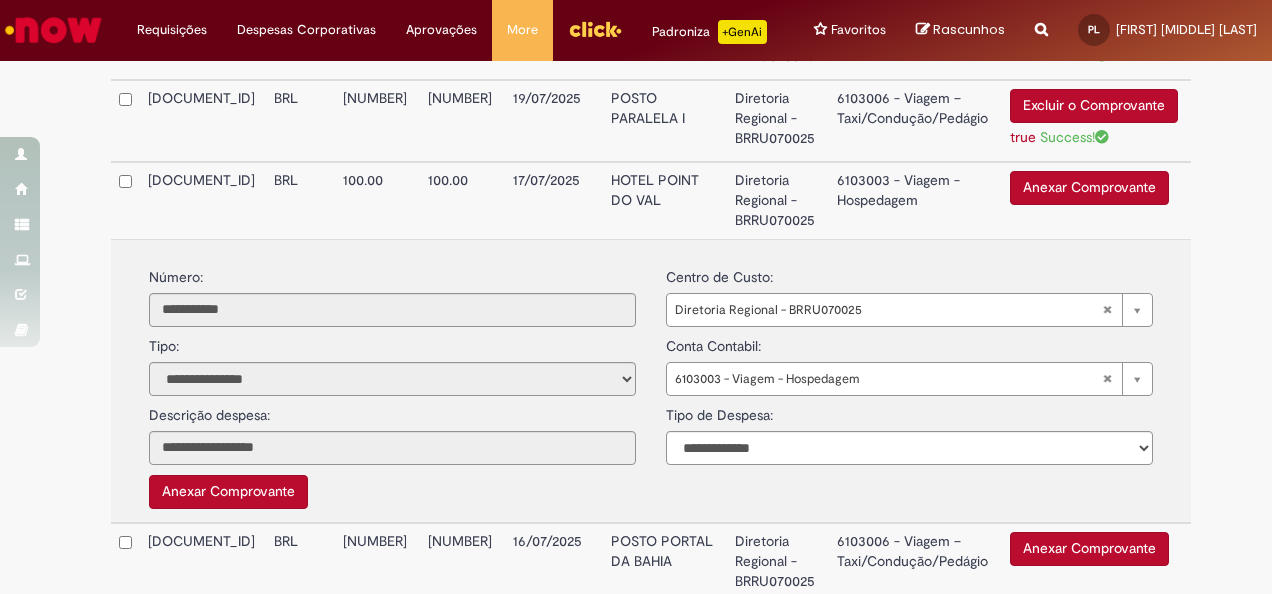 scroll, scrollTop: 766, scrollLeft: 0, axis: vertical 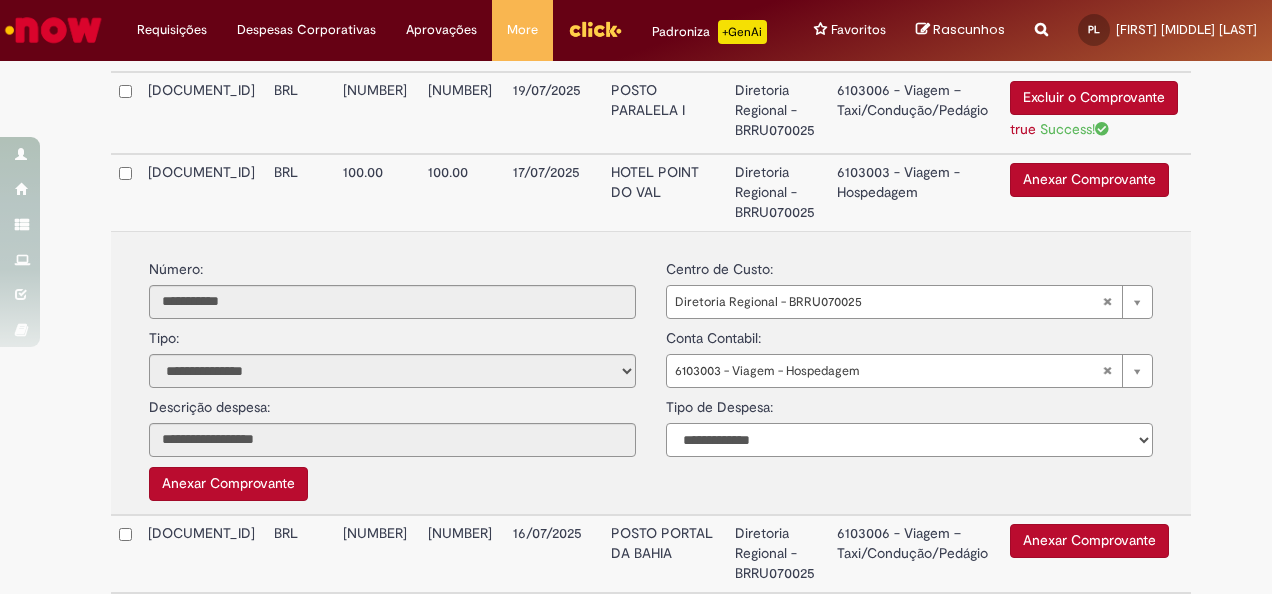 click on "**********" at bounding box center [909, 440] 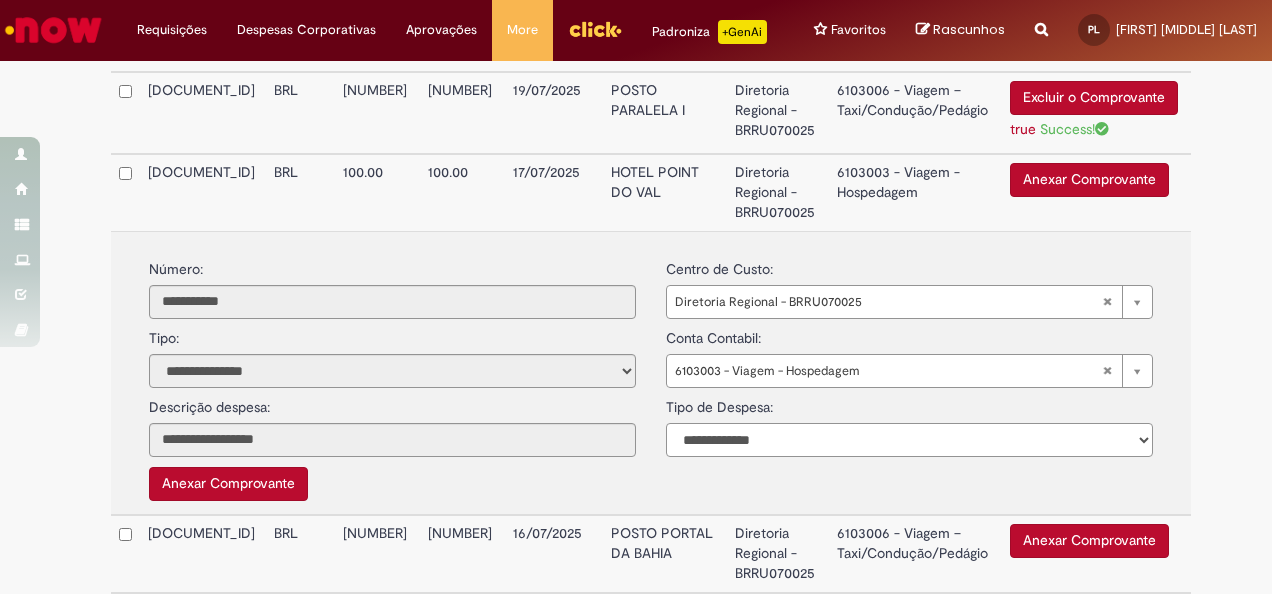 select on "*" 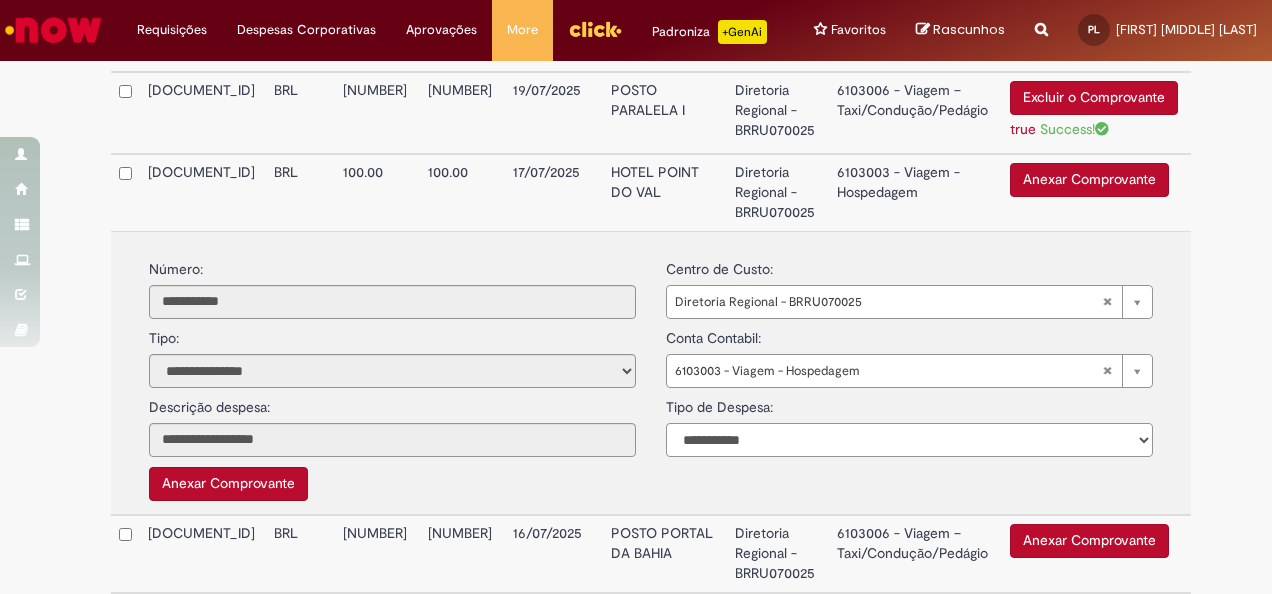 click on "**********" at bounding box center (909, 440) 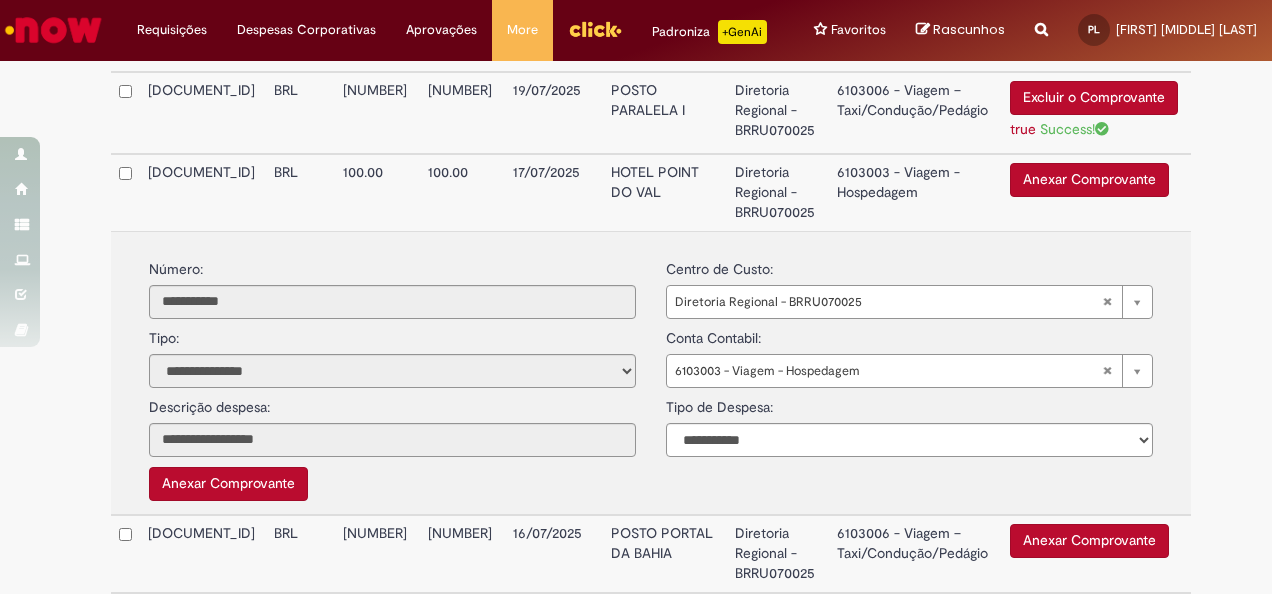 click on "Anexar Comprovante" at bounding box center (228, 484) 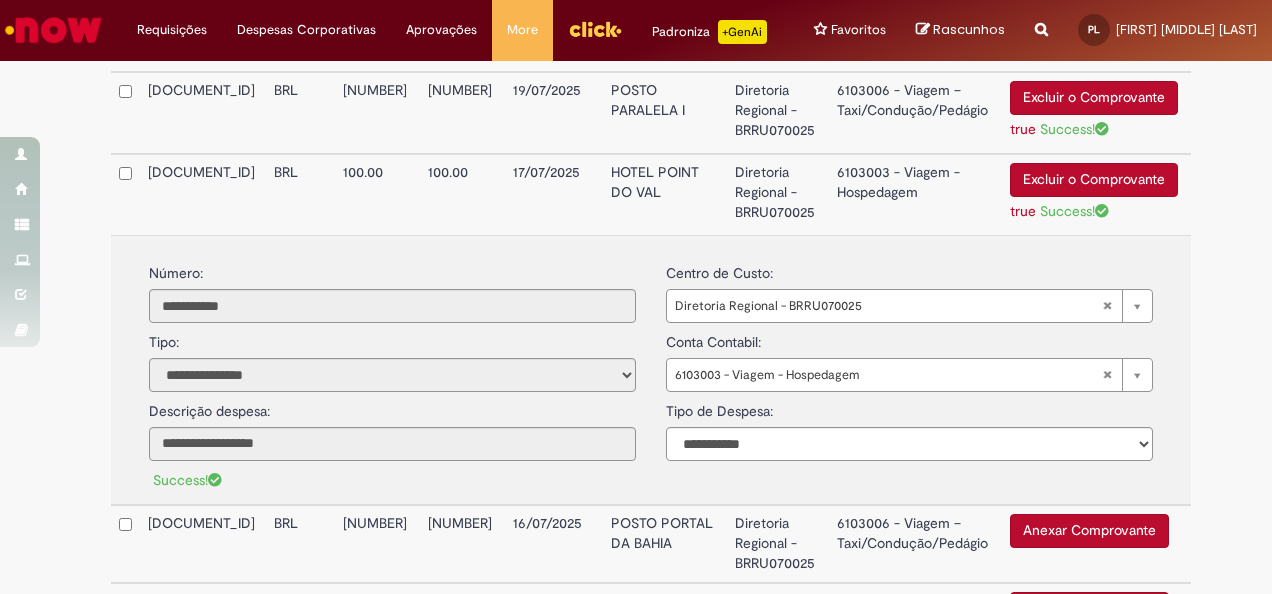 click on "DESP0842496" at bounding box center (203, 194) 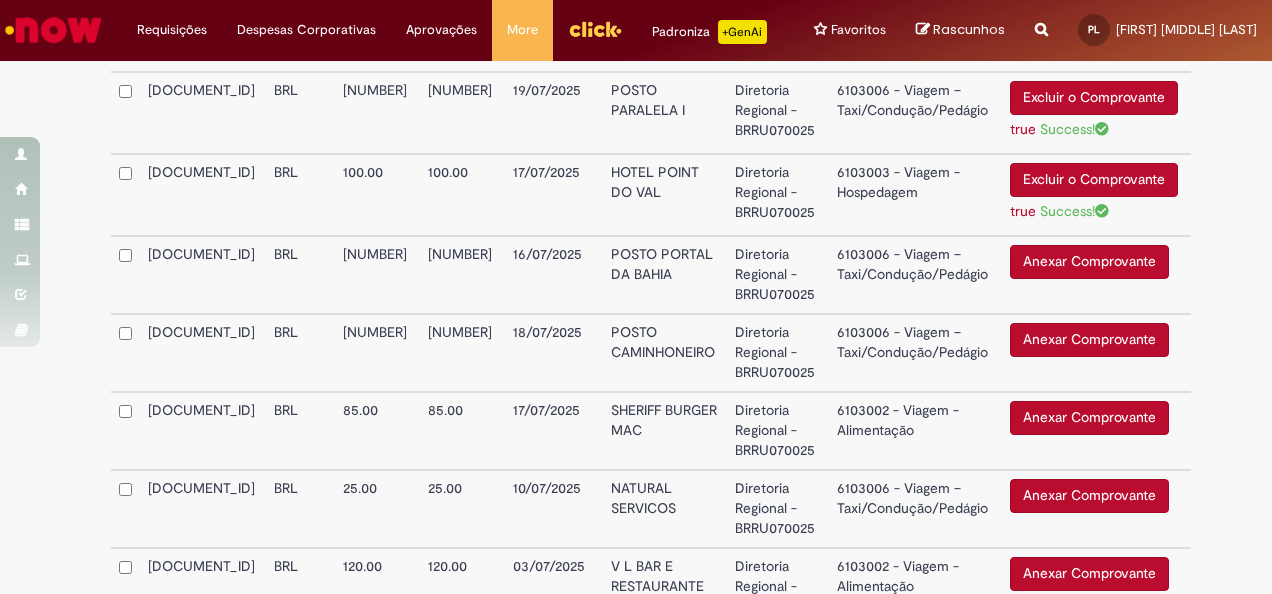 click on "DESP0842502" at bounding box center [203, 275] 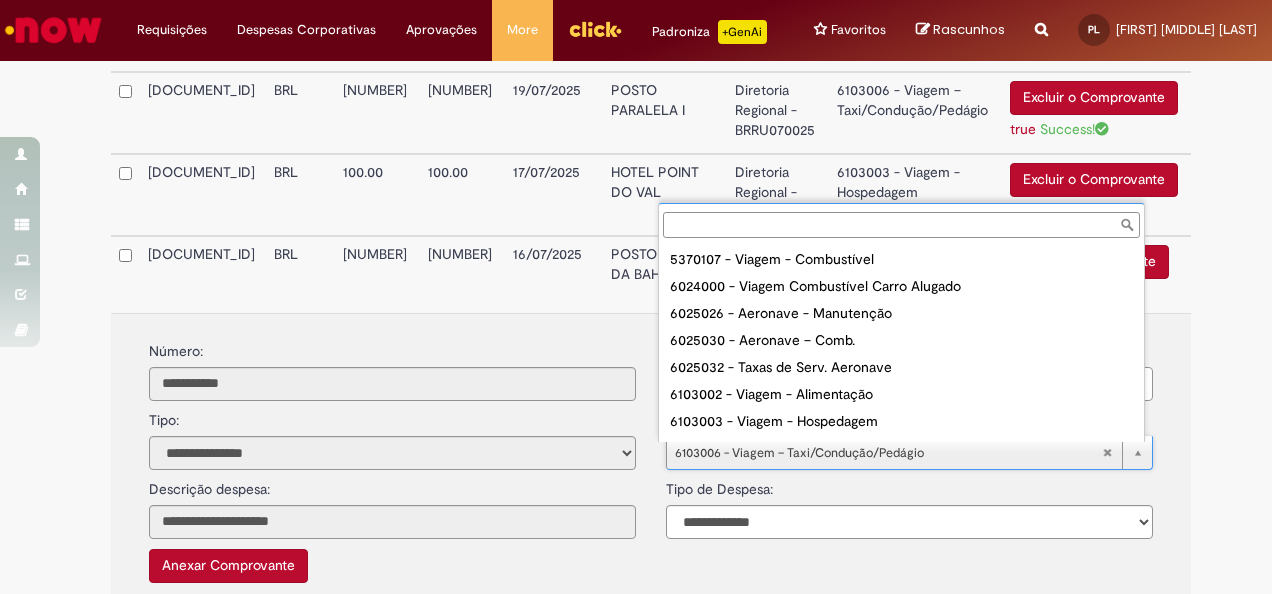 scroll, scrollTop: 43, scrollLeft: 0, axis: vertical 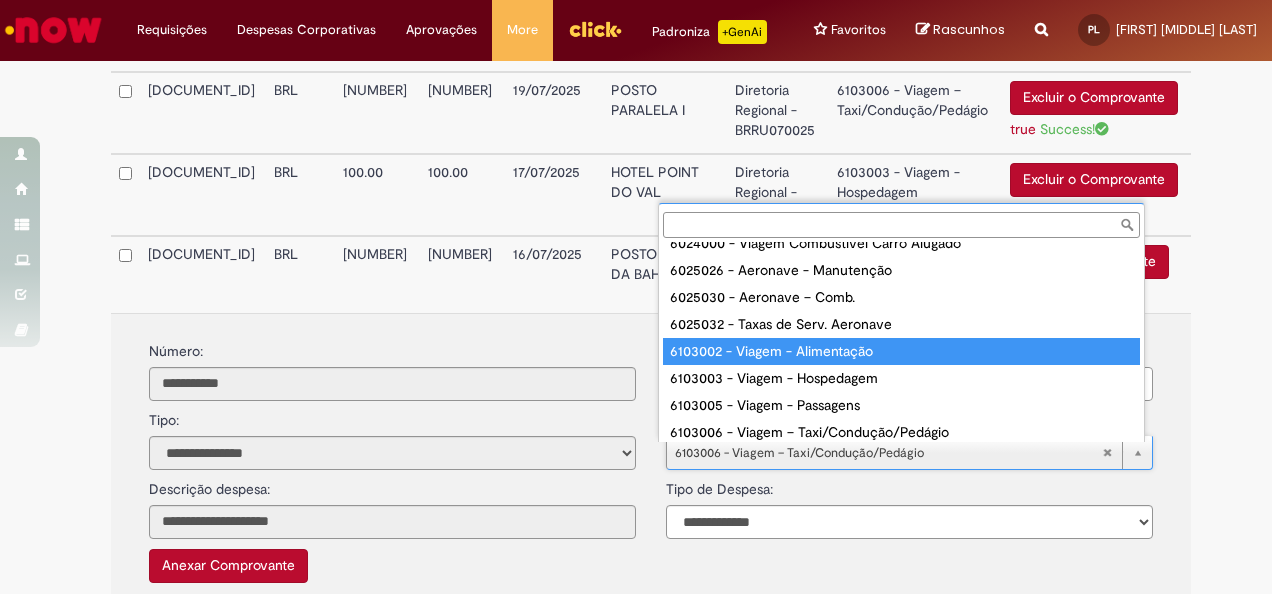 type on "**********" 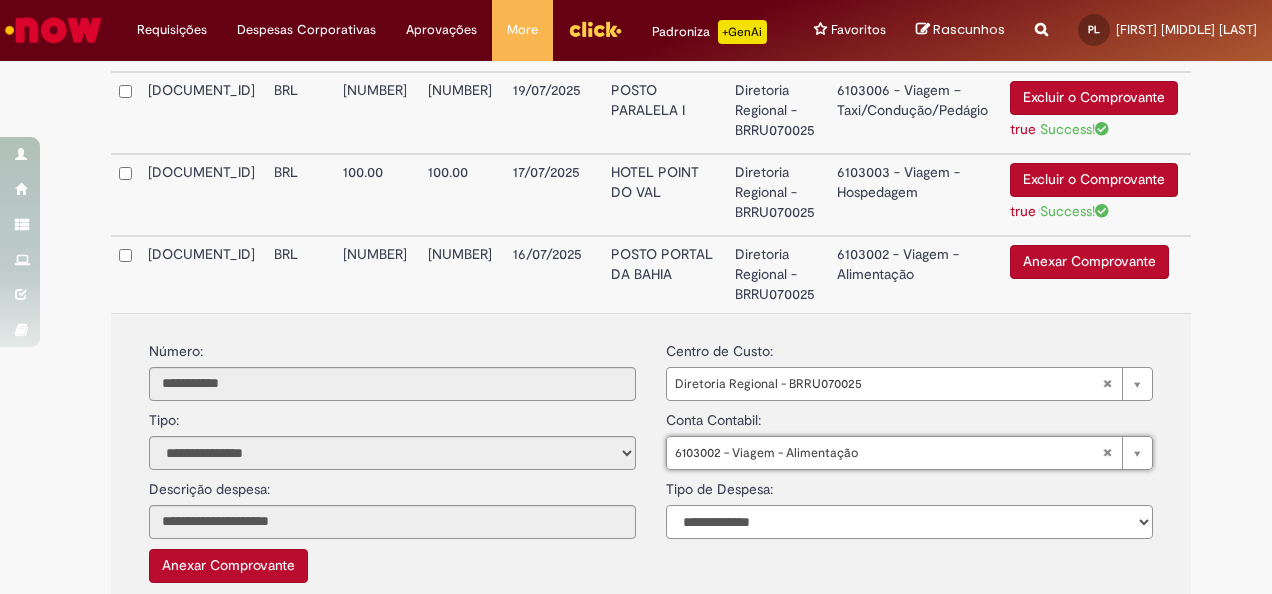 click on "**********" at bounding box center (909, 522) 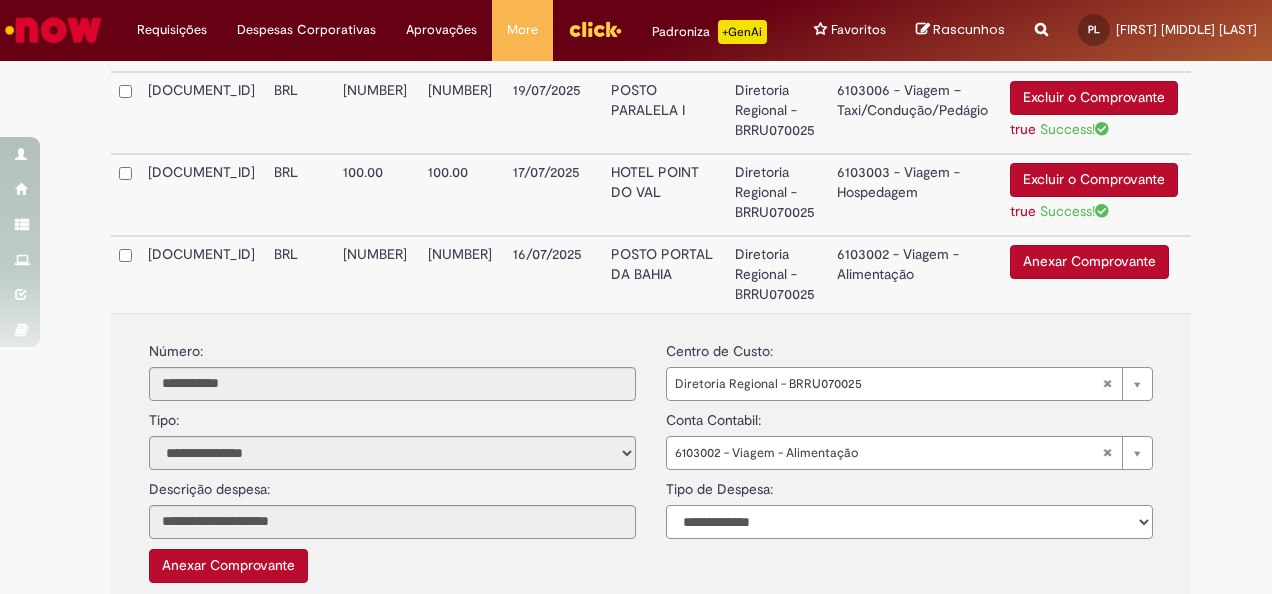 select on "*" 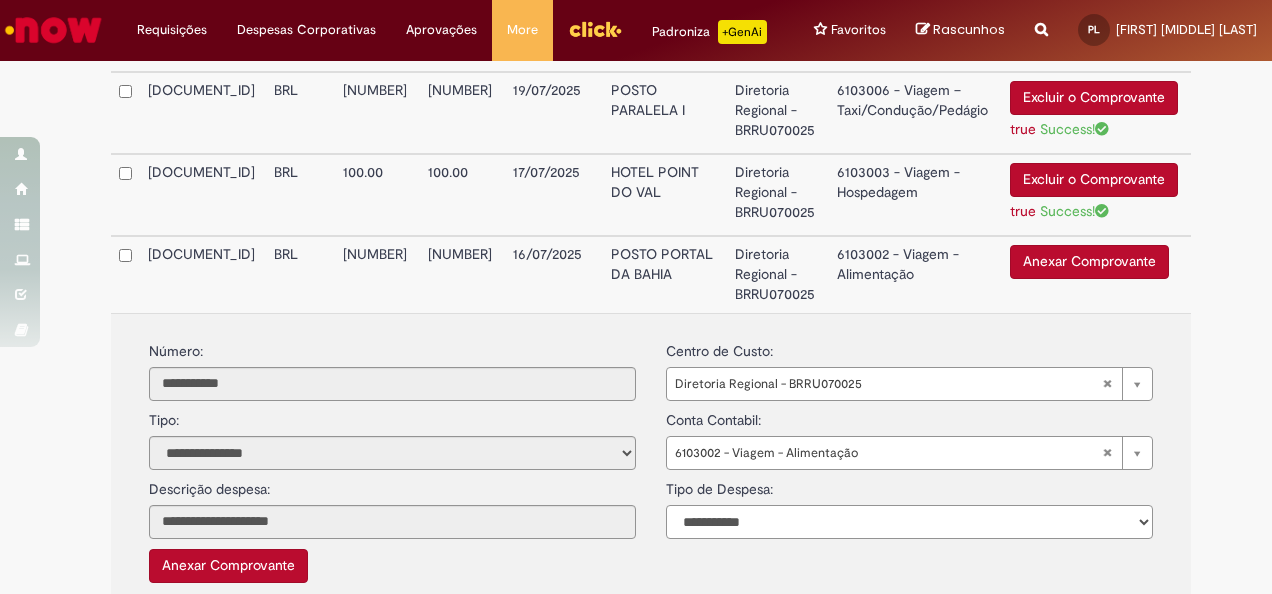 click on "**********" at bounding box center [909, 522] 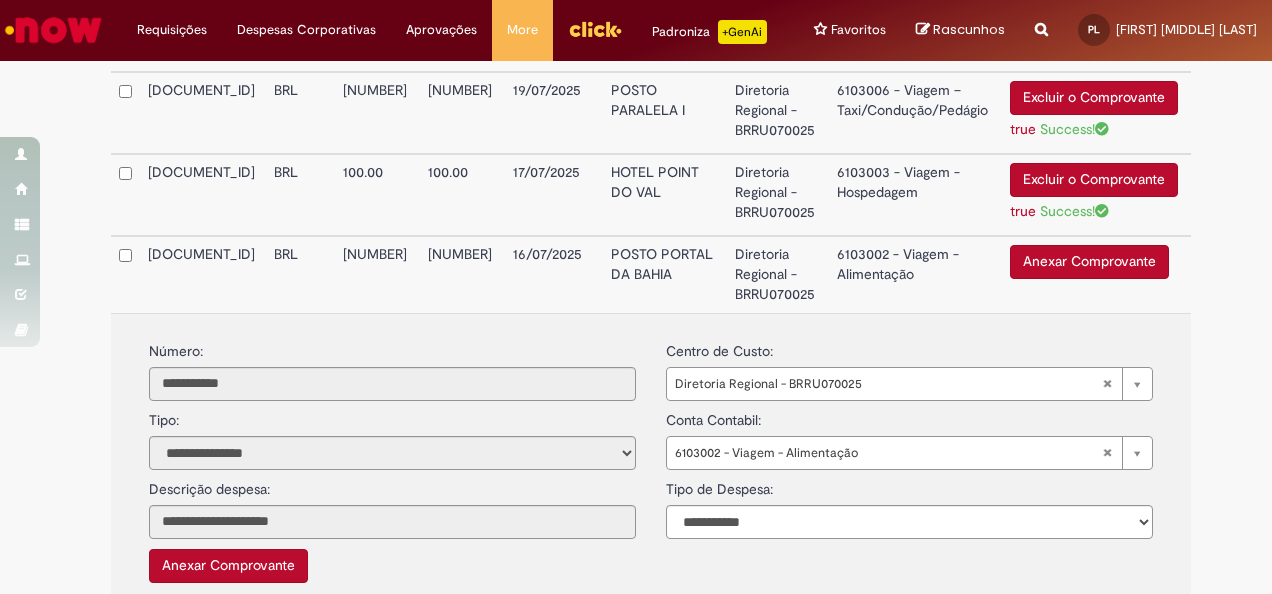 click on "Anexar Comprovante" at bounding box center (228, 566) 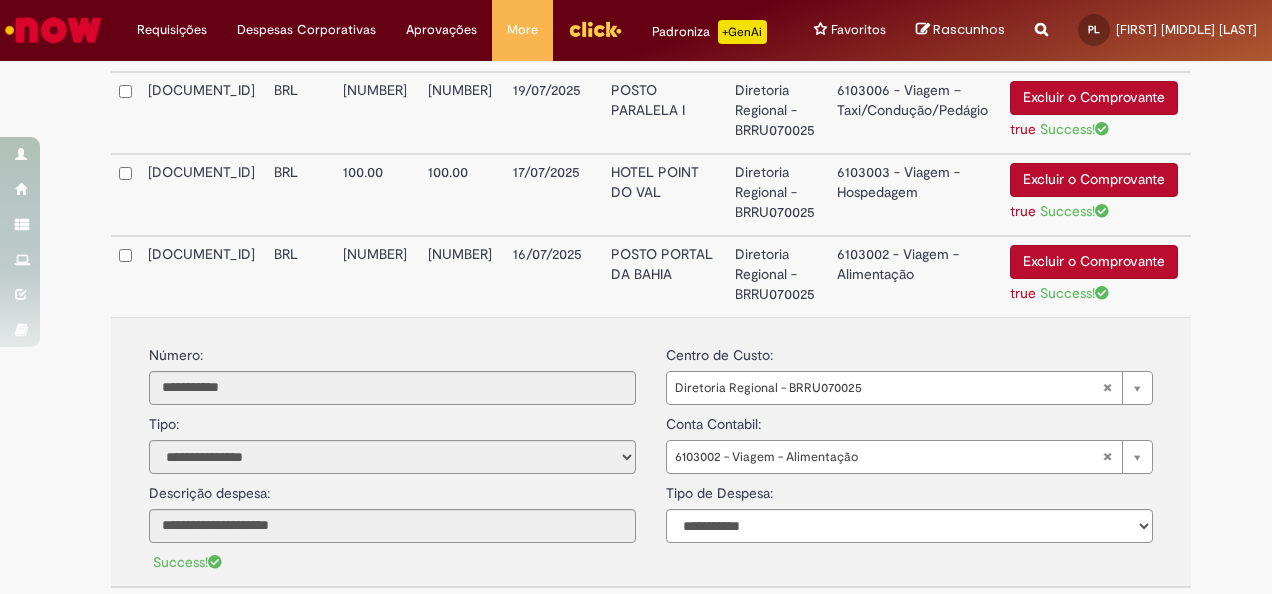 click on "44.10" at bounding box center (377, 276) 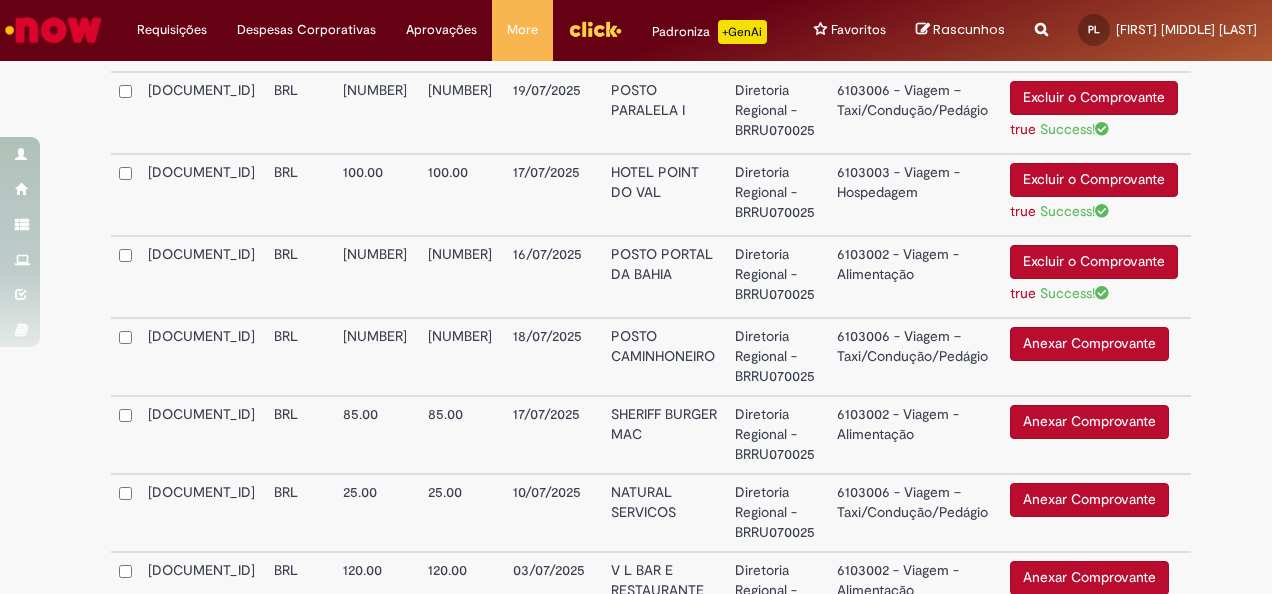 click on "Diretoria Regional - BRRU070025" at bounding box center (778, 357) 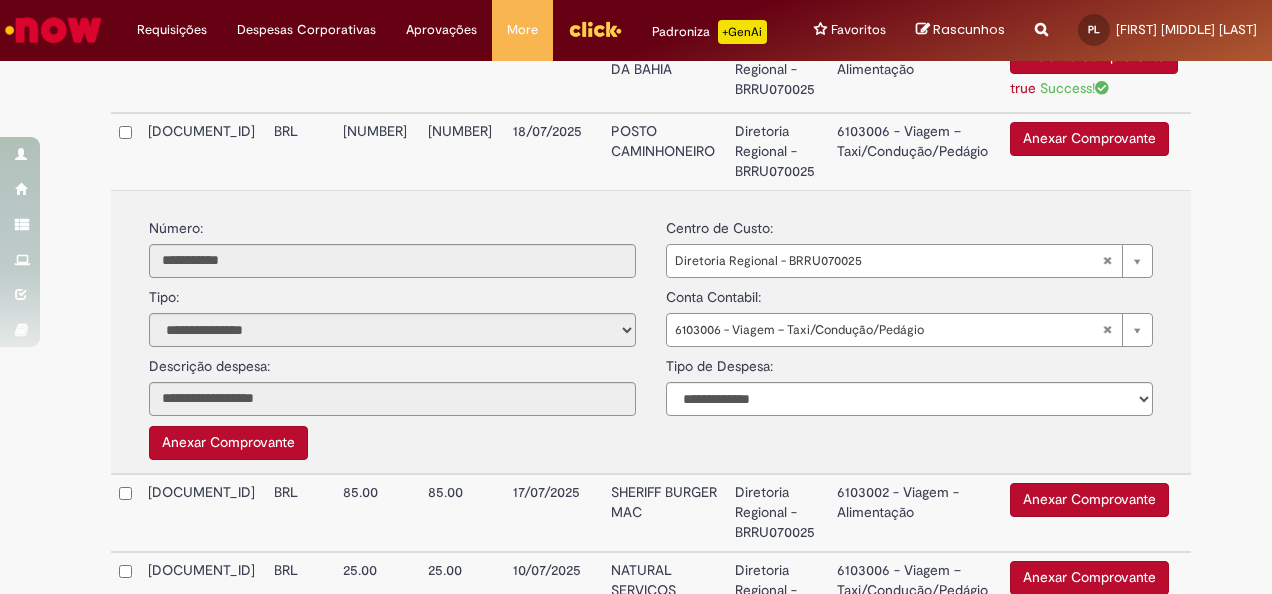 scroll, scrollTop: 978, scrollLeft: 0, axis: vertical 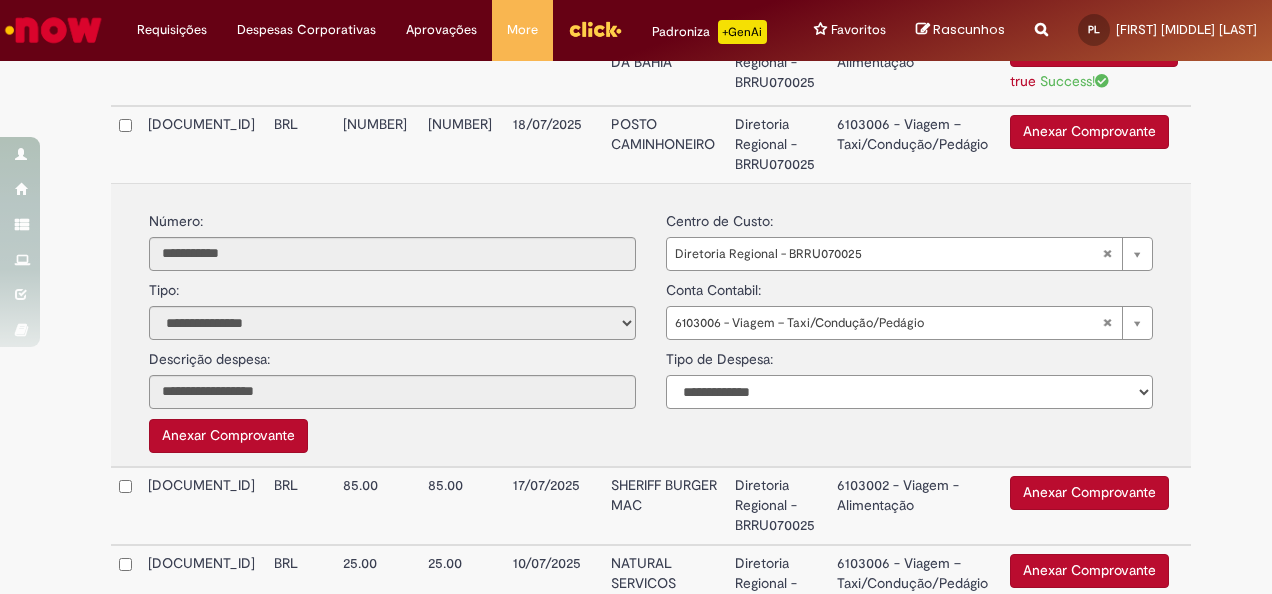 click on "**********" at bounding box center [909, 392] 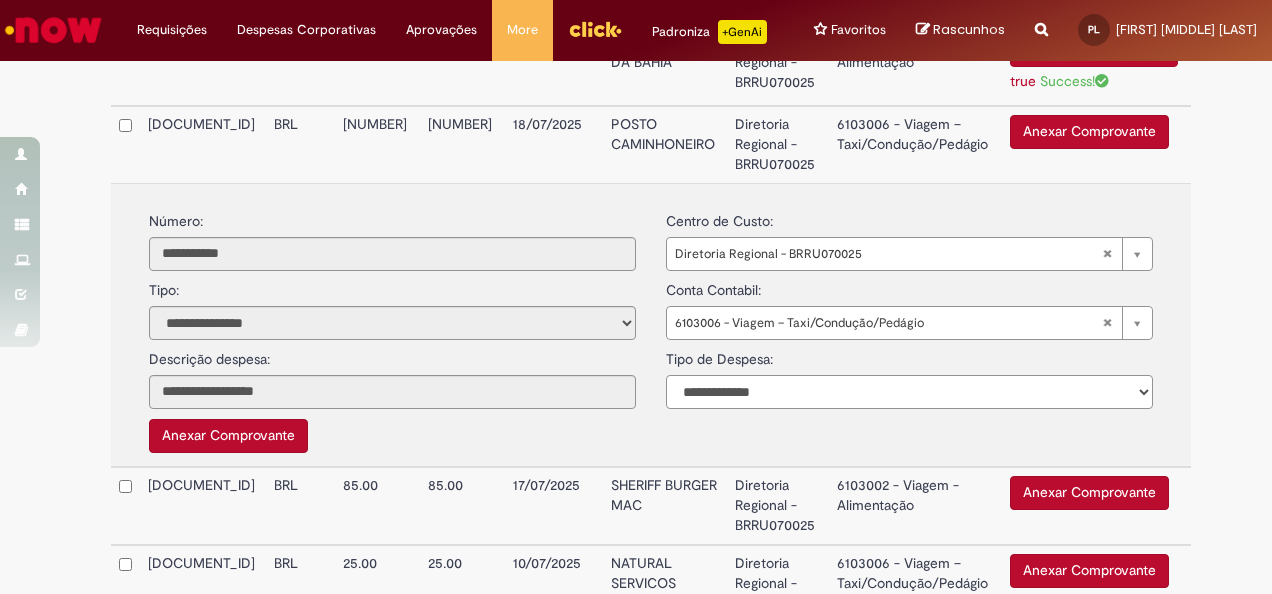 select on "*" 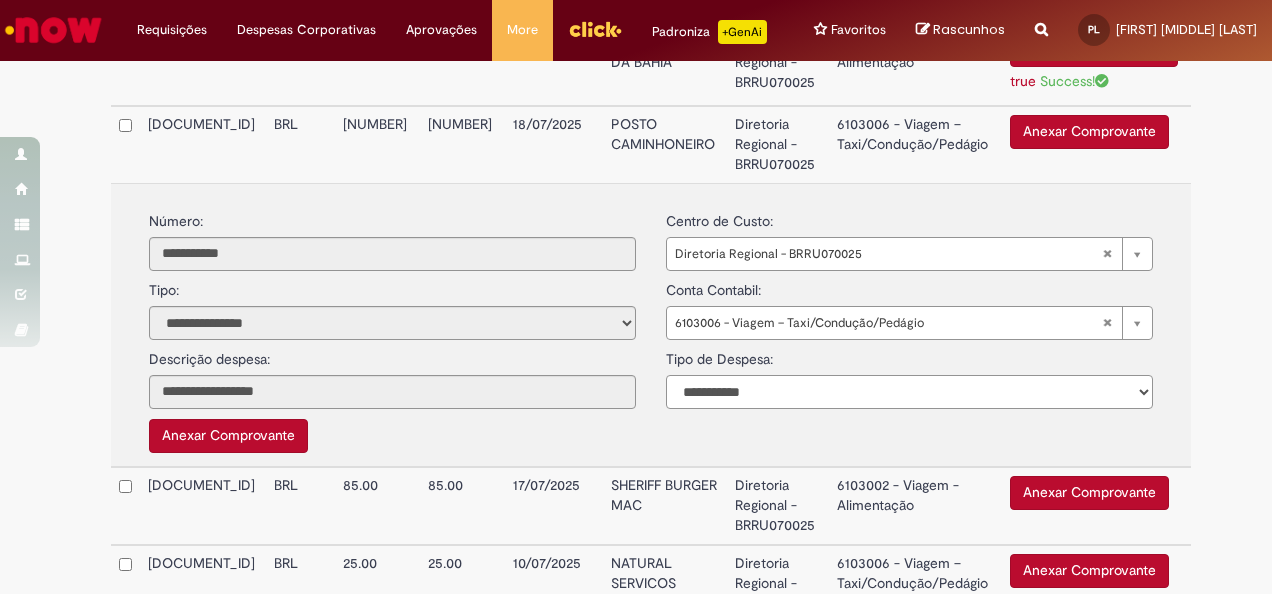 click on "**********" at bounding box center [909, 392] 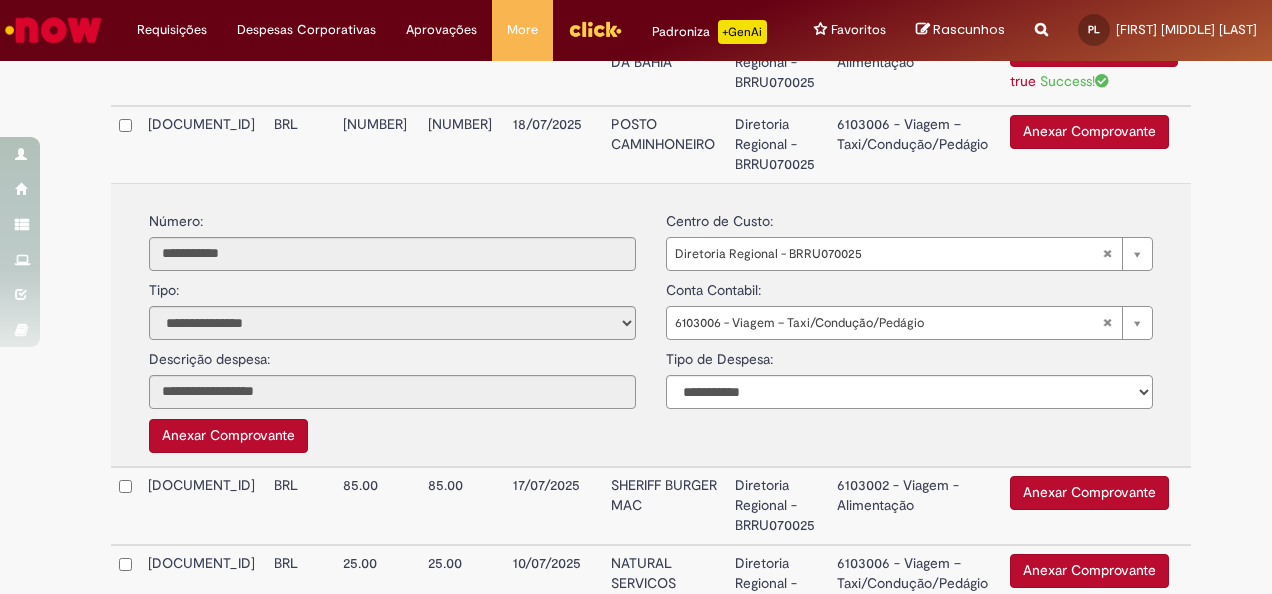 click on "Anexar Comprovante" at bounding box center (228, 436) 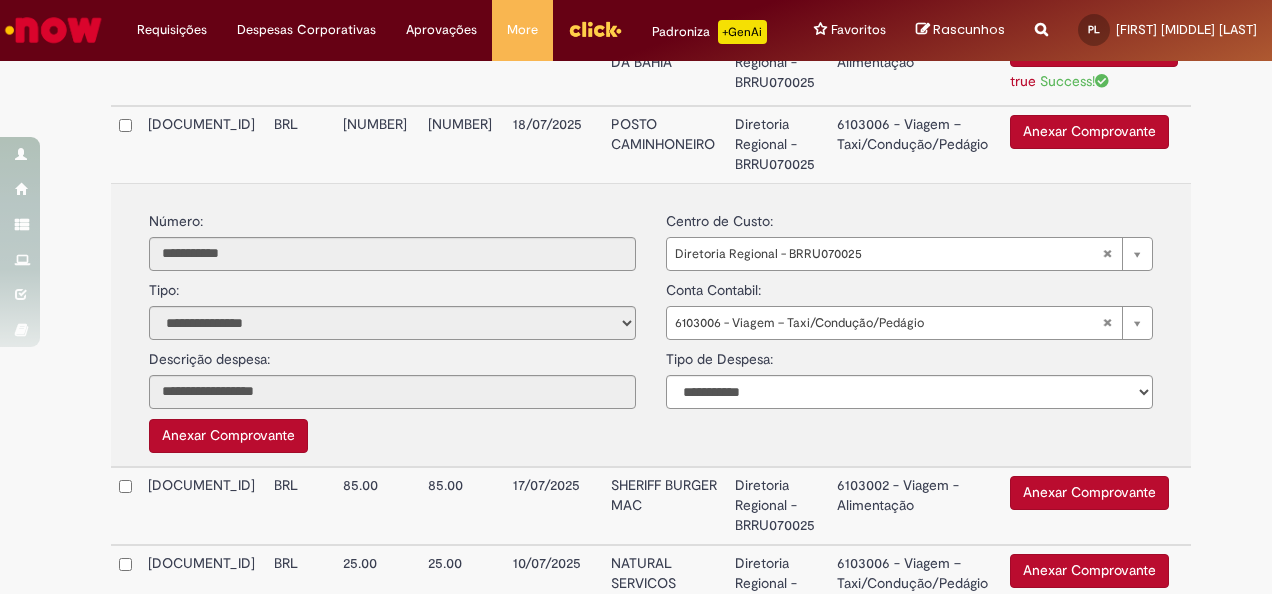 click on "Anexar Comprovante" at bounding box center [228, 436] 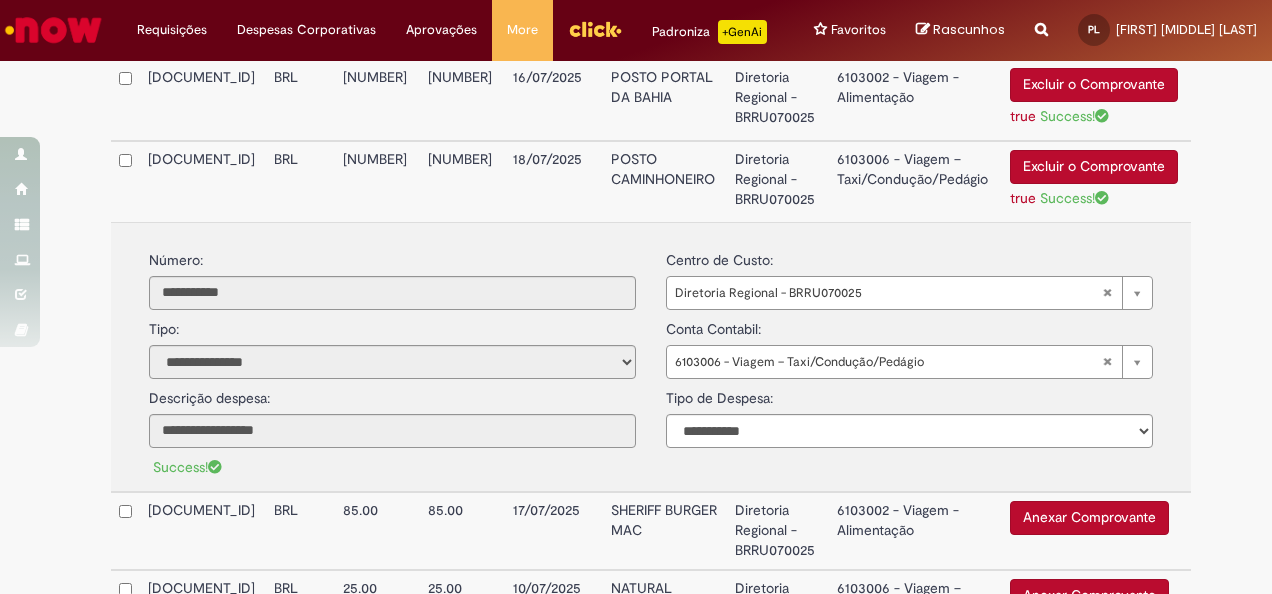 scroll, scrollTop: 923, scrollLeft: 0, axis: vertical 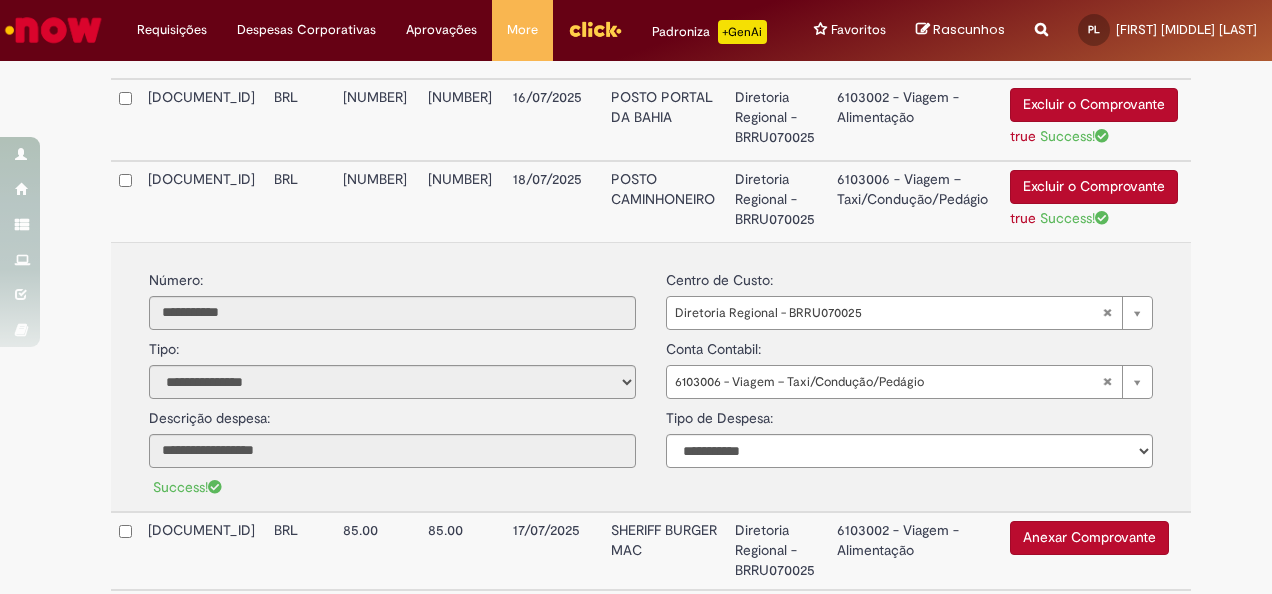 click on "BRL" at bounding box center [300, 201] 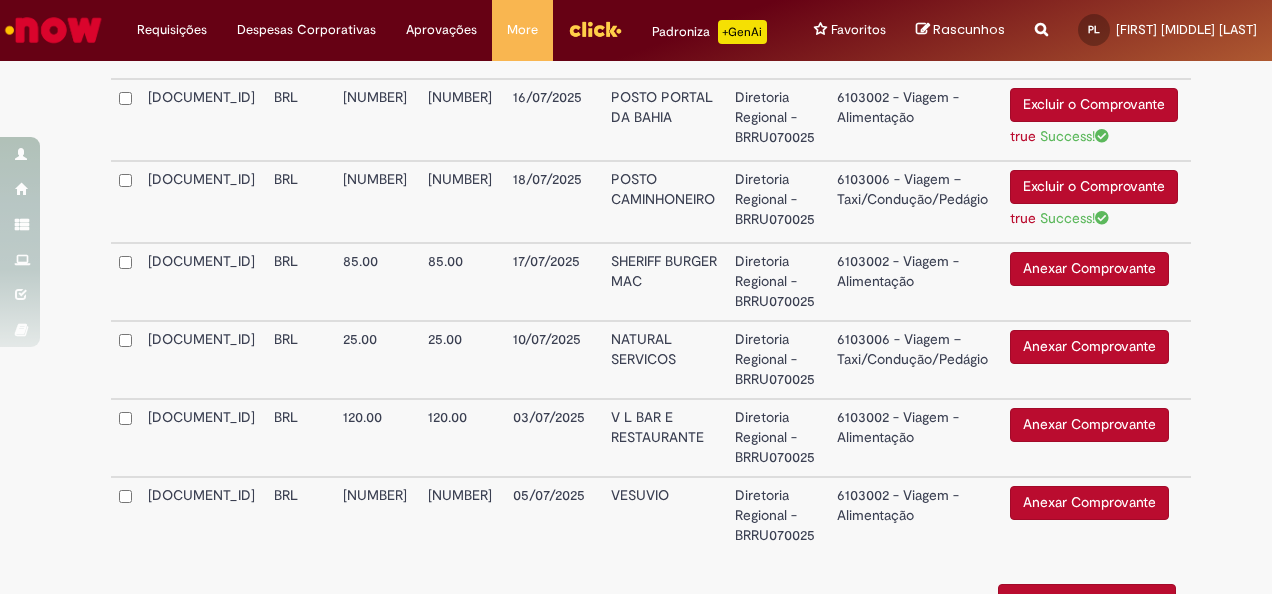 click on "85.00" at bounding box center [462, 282] 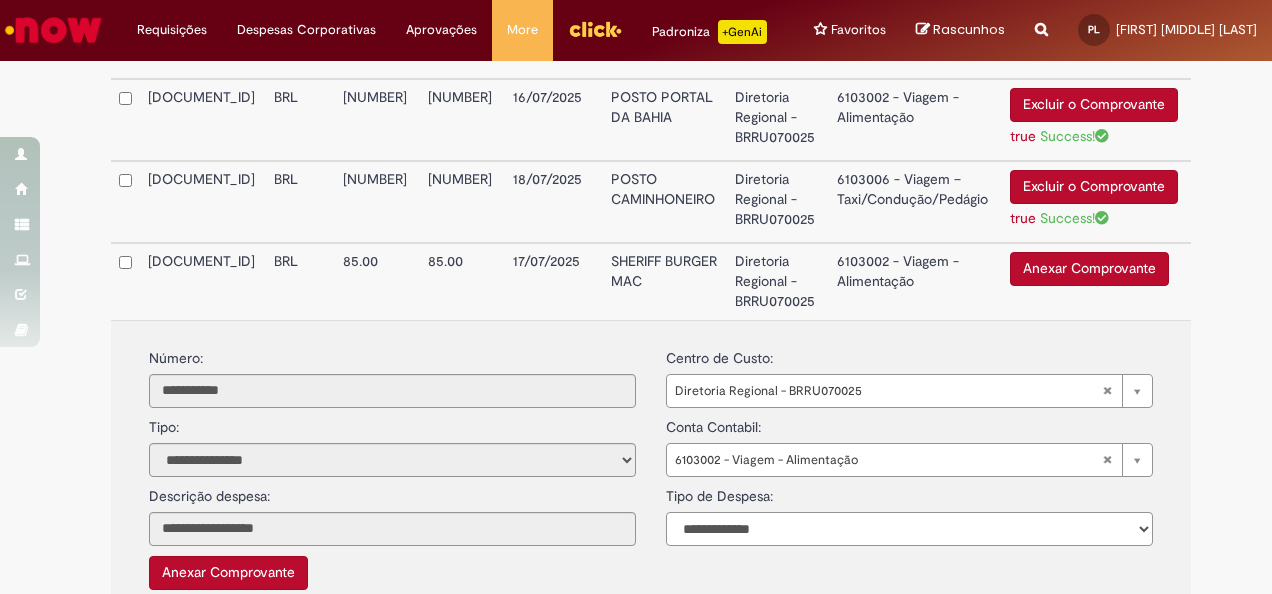 click on "**********" at bounding box center (909, 529) 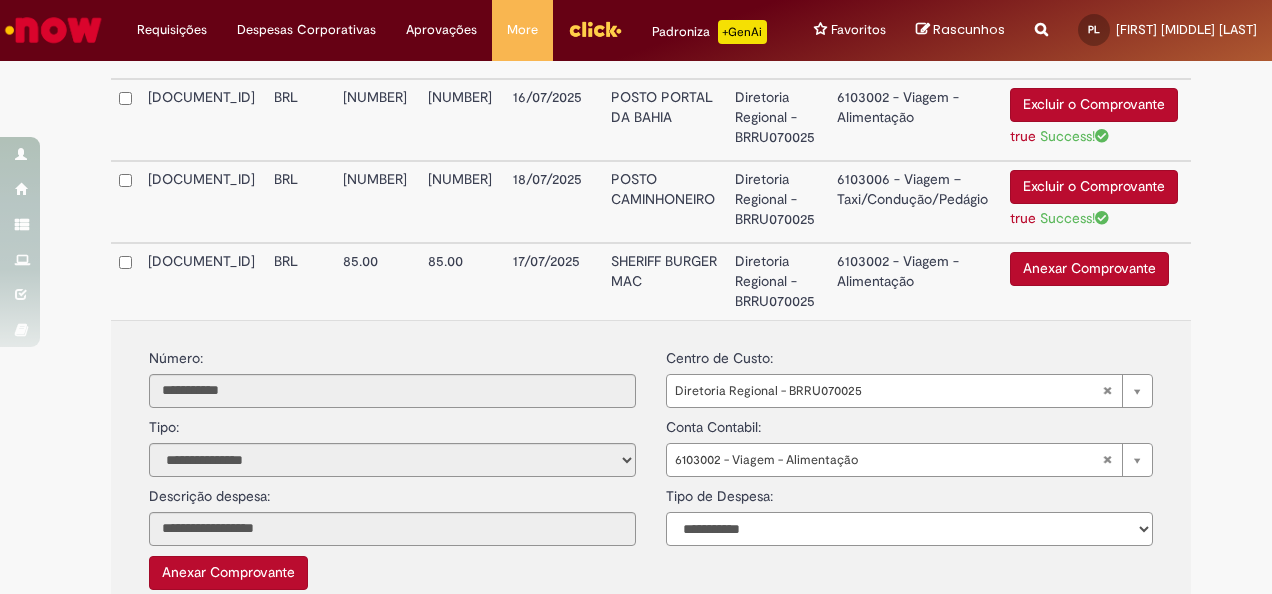 click on "**********" at bounding box center (909, 529) 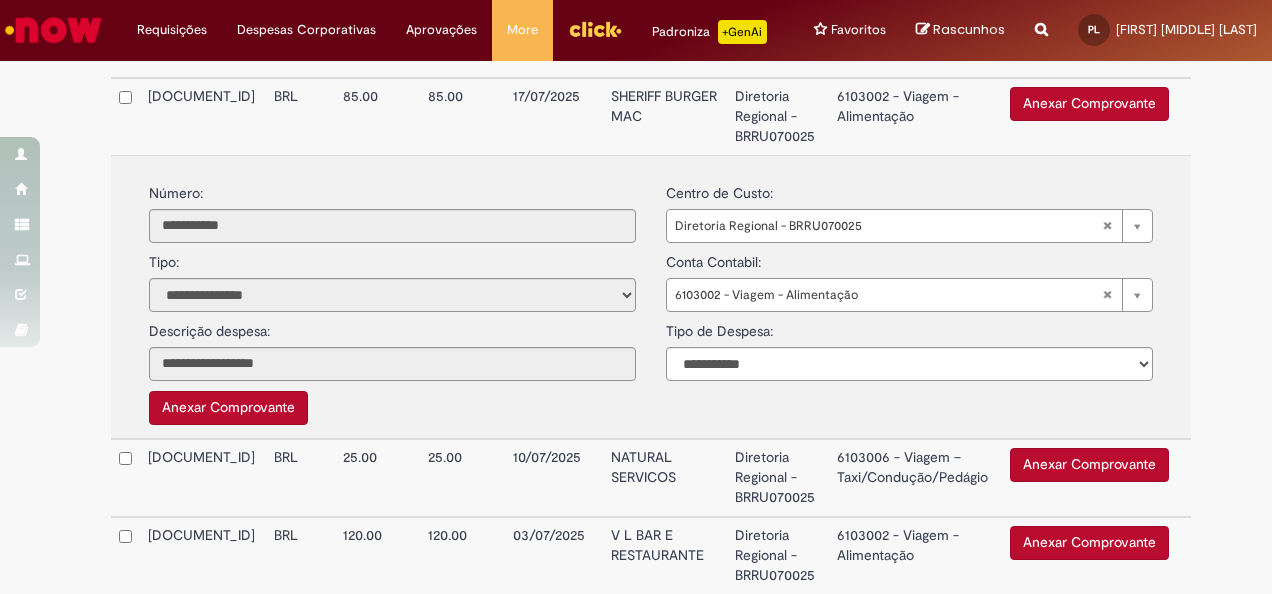 scroll, scrollTop: 1080, scrollLeft: 0, axis: vertical 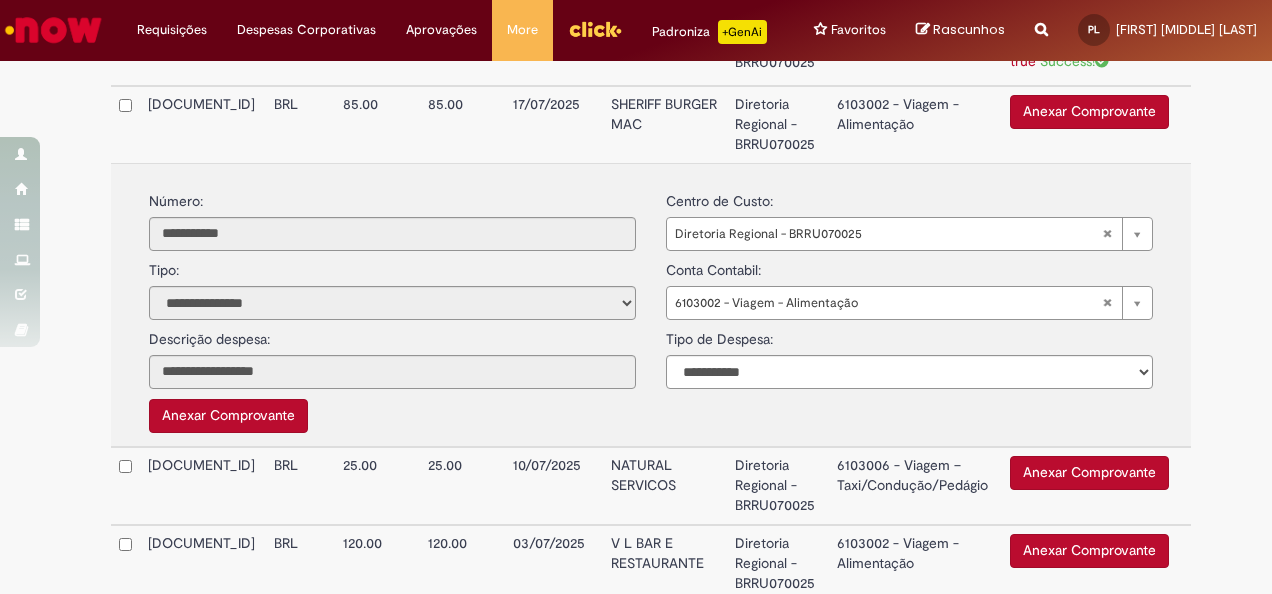 click on "Anexar Comprovante" at bounding box center [228, 416] 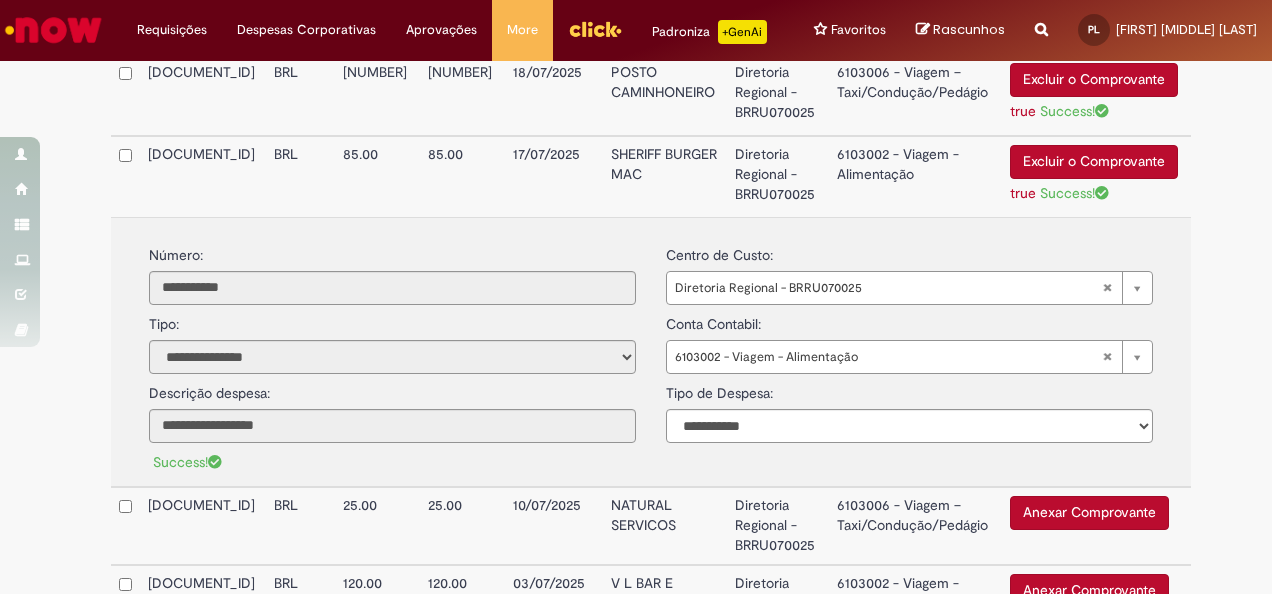 scroll, scrollTop: 1015, scrollLeft: 0, axis: vertical 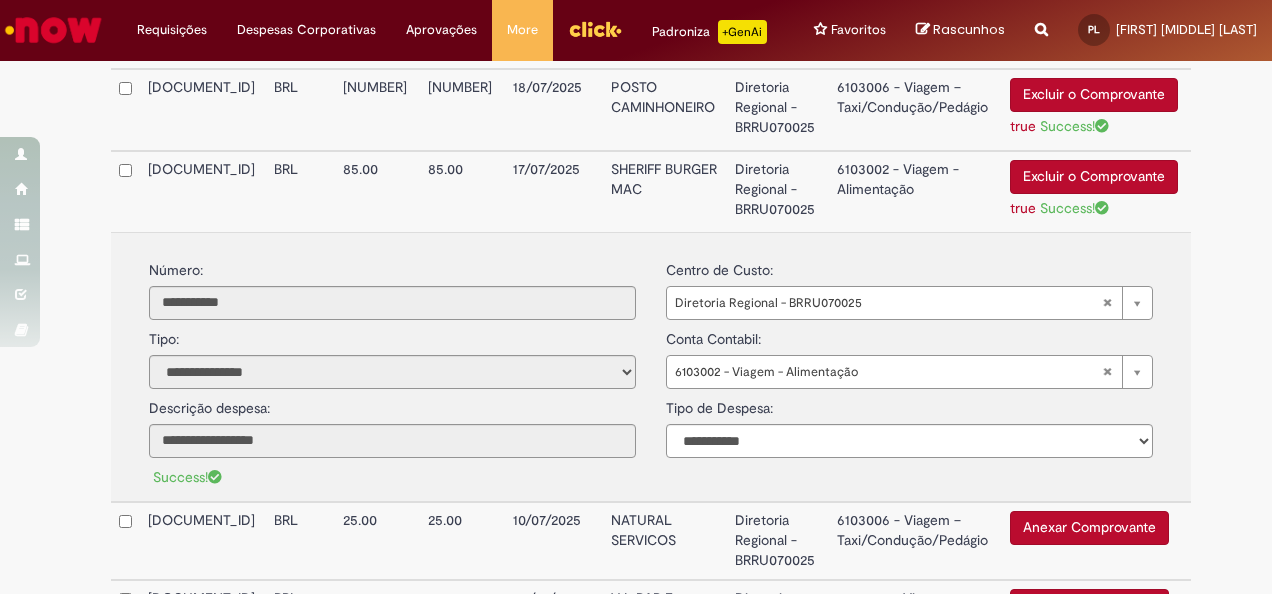 click on "85.00" at bounding box center [377, 191] 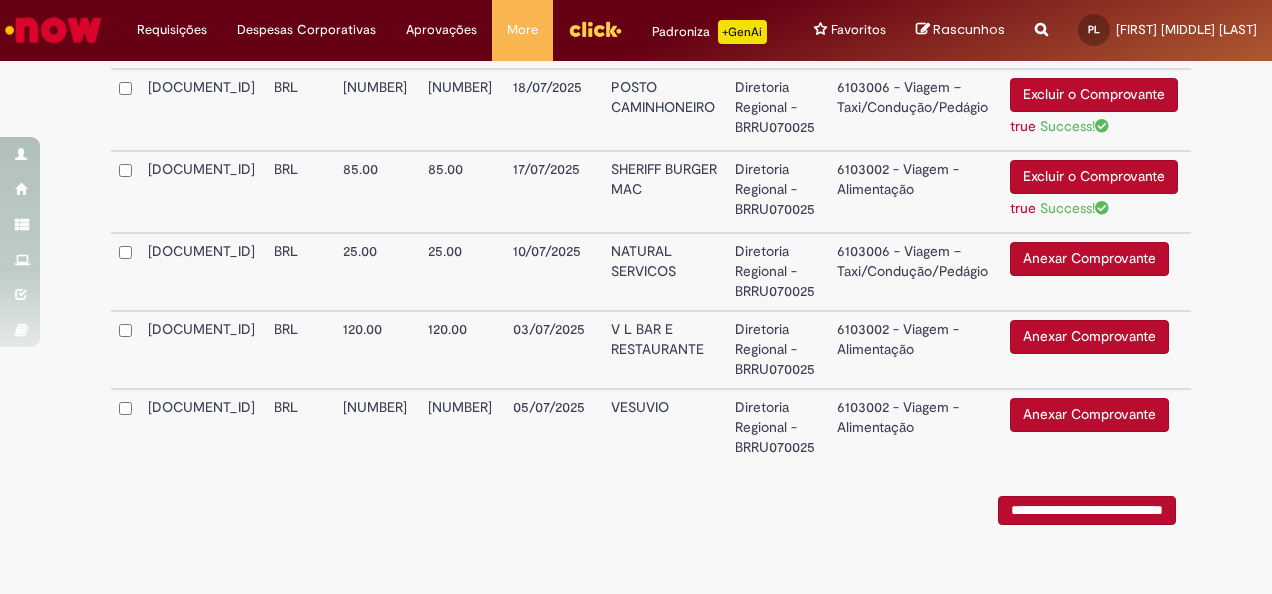 click on "BRL" at bounding box center [300, 272] 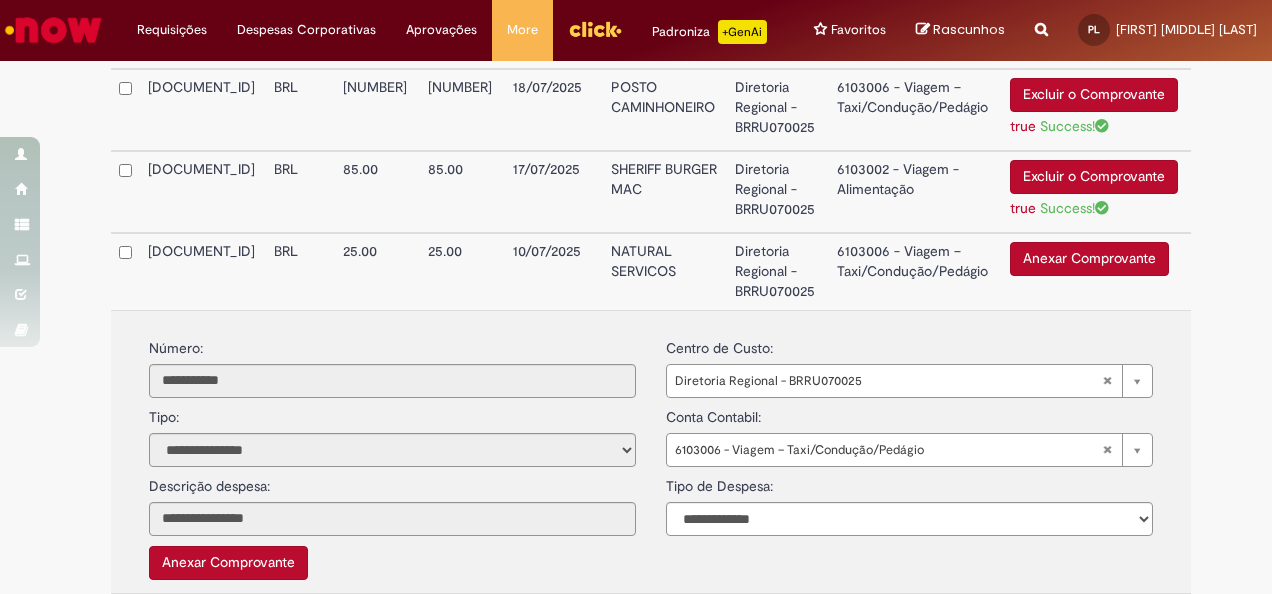 click on "BRL" at bounding box center [300, 271] 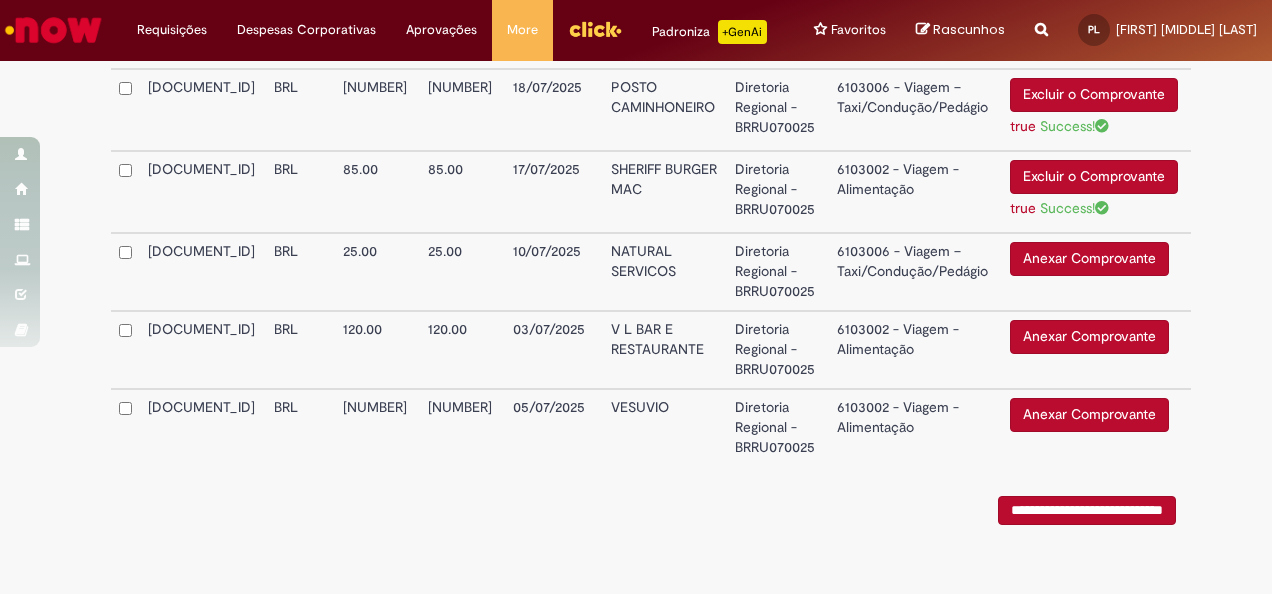 click on "Anexar Comprovante" at bounding box center [1089, 259] 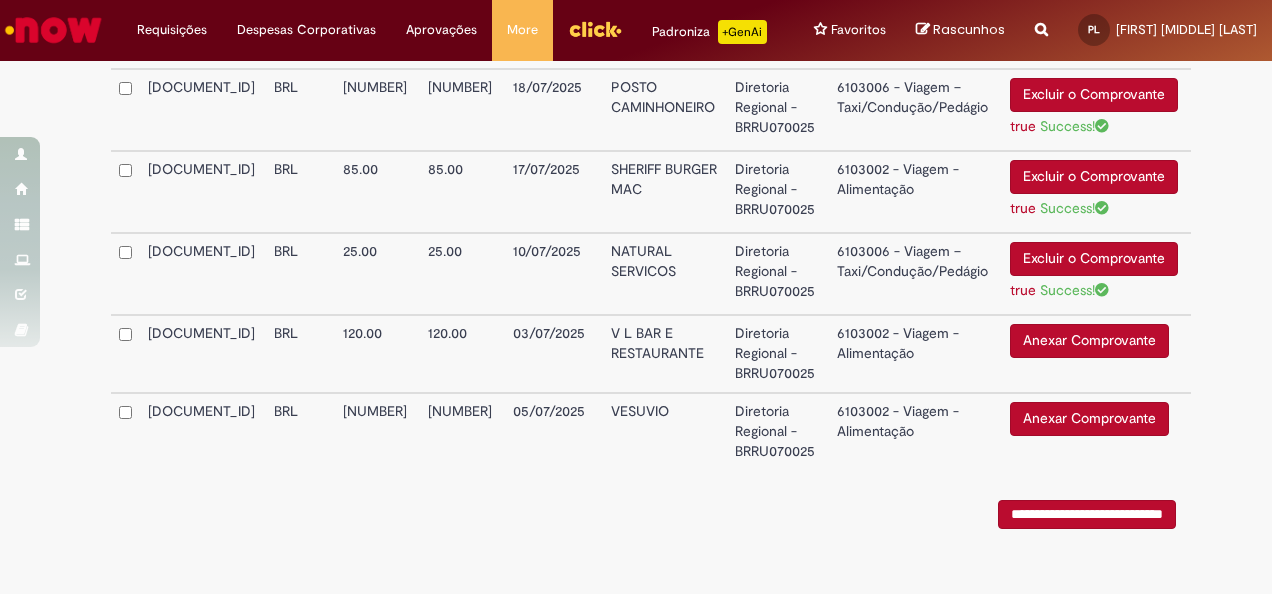 click on "25.00" at bounding box center [377, 274] 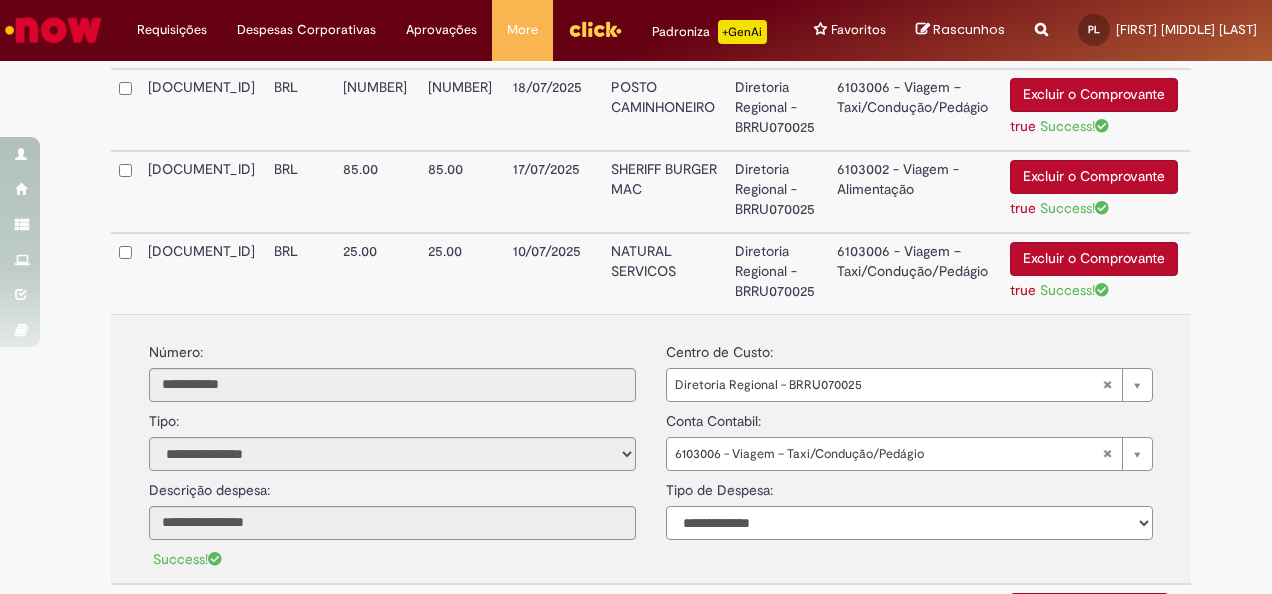 click on "**********" at bounding box center [909, 523] 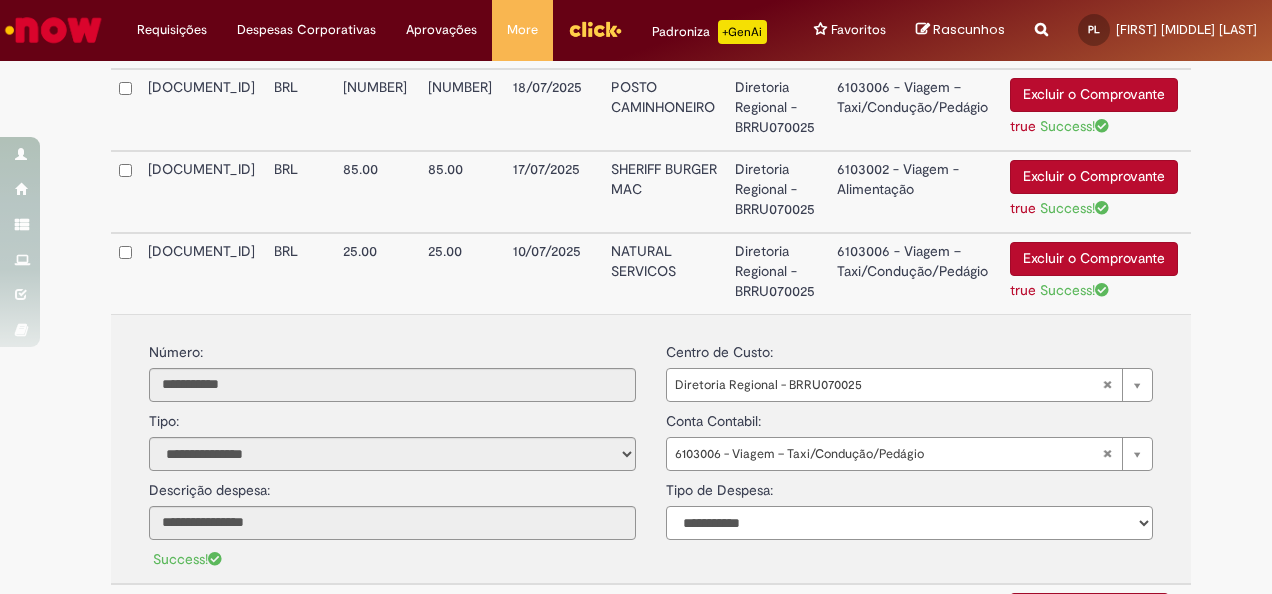 click on "**********" at bounding box center [909, 523] 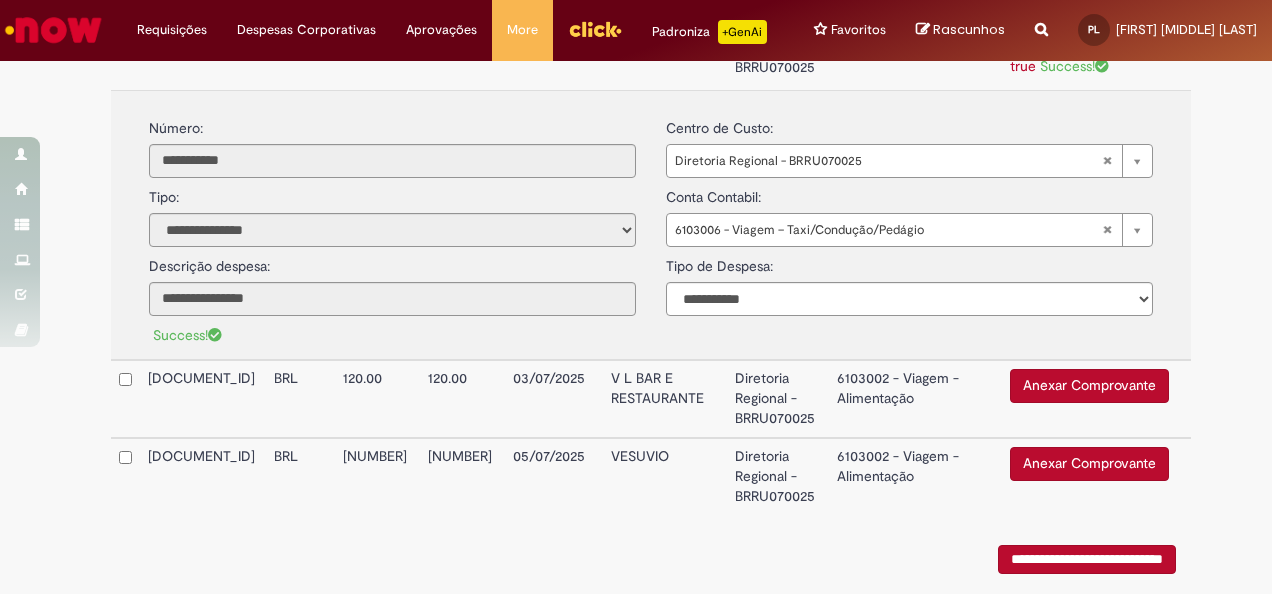 scroll, scrollTop: 1252, scrollLeft: 0, axis: vertical 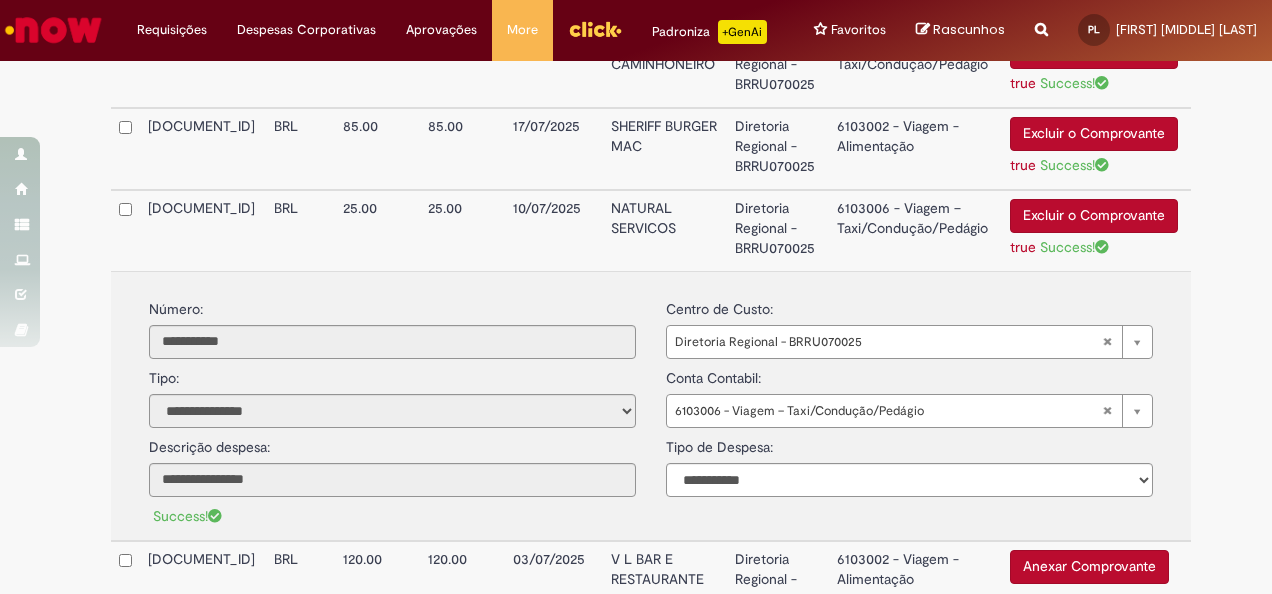 click on "BRL" at bounding box center [300, 230] 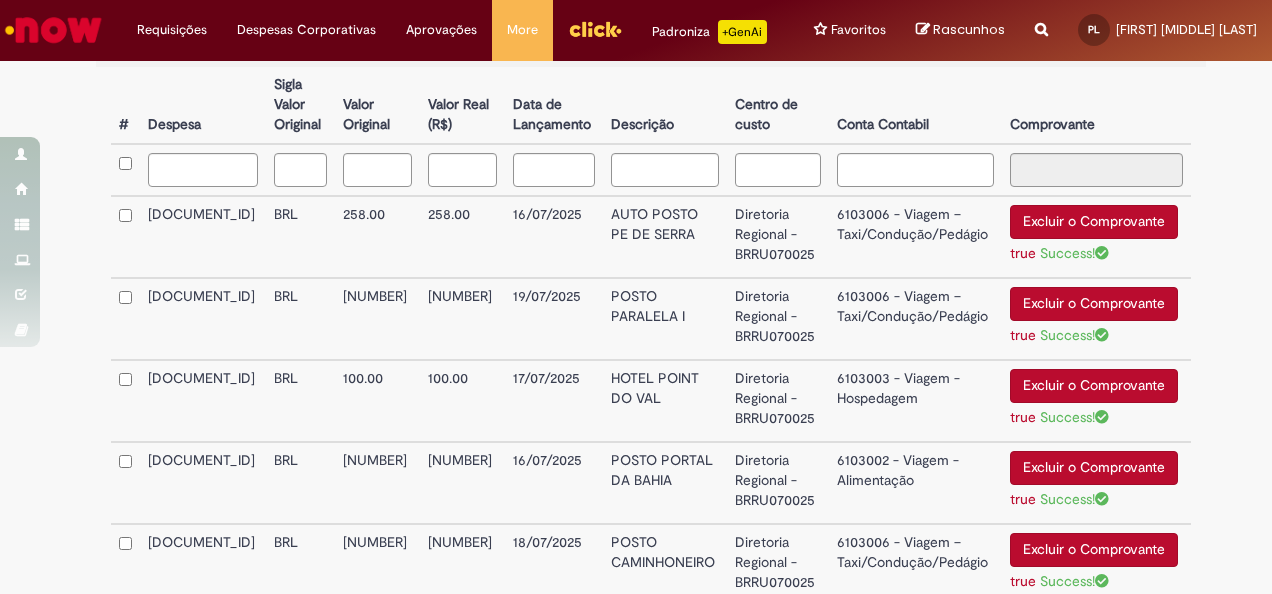 scroll, scrollTop: 574, scrollLeft: 0, axis: vertical 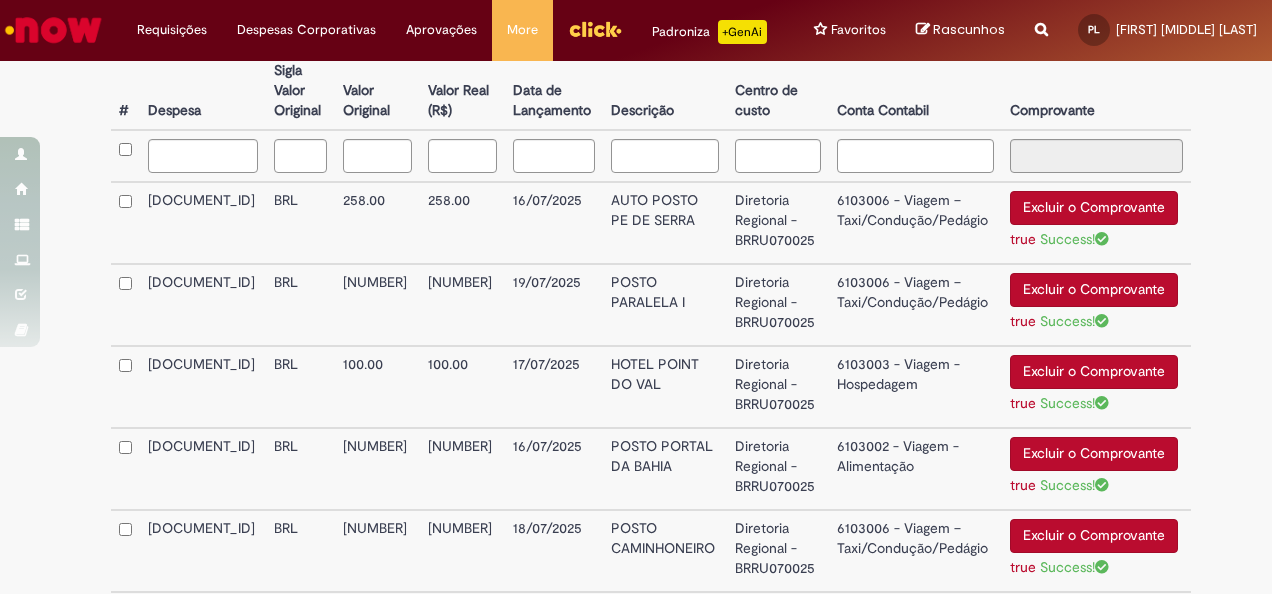 click on "AUTO POSTO PE DE SERRA" at bounding box center [664, 223] 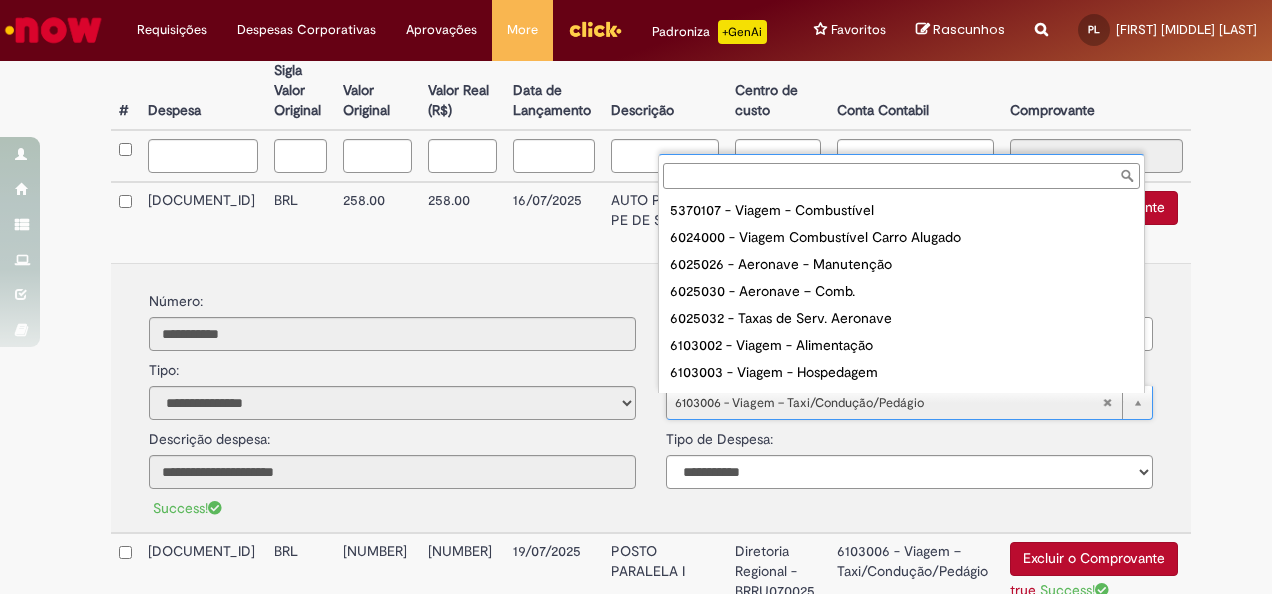 scroll, scrollTop: 43, scrollLeft: 0, axis: vertical 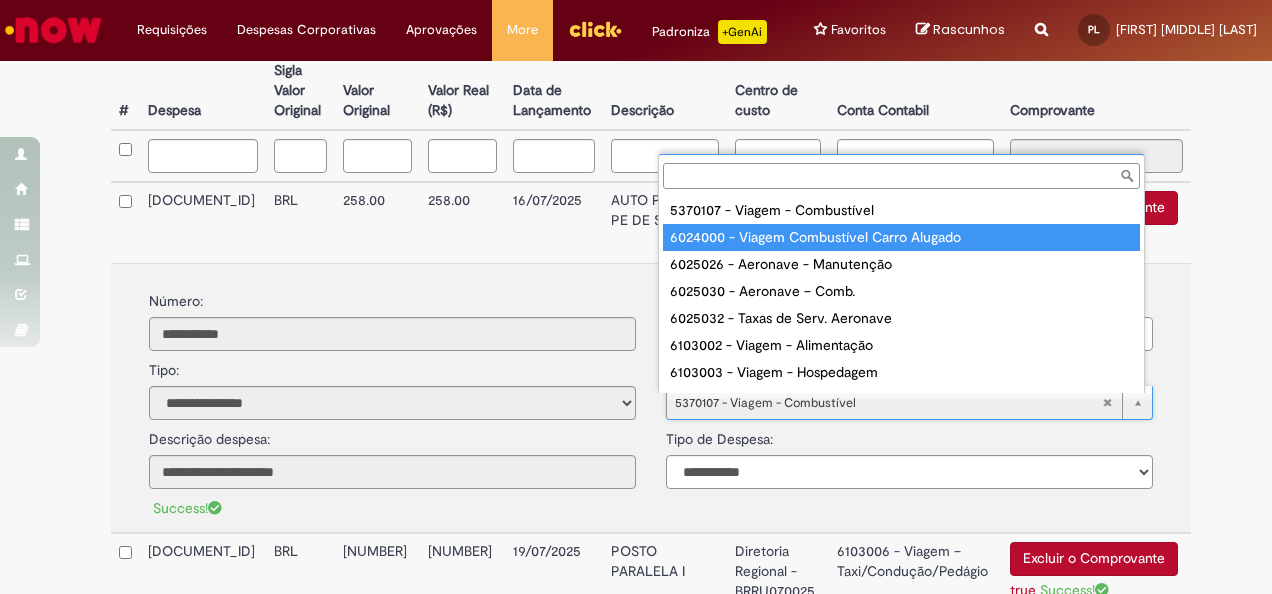type on "**********" 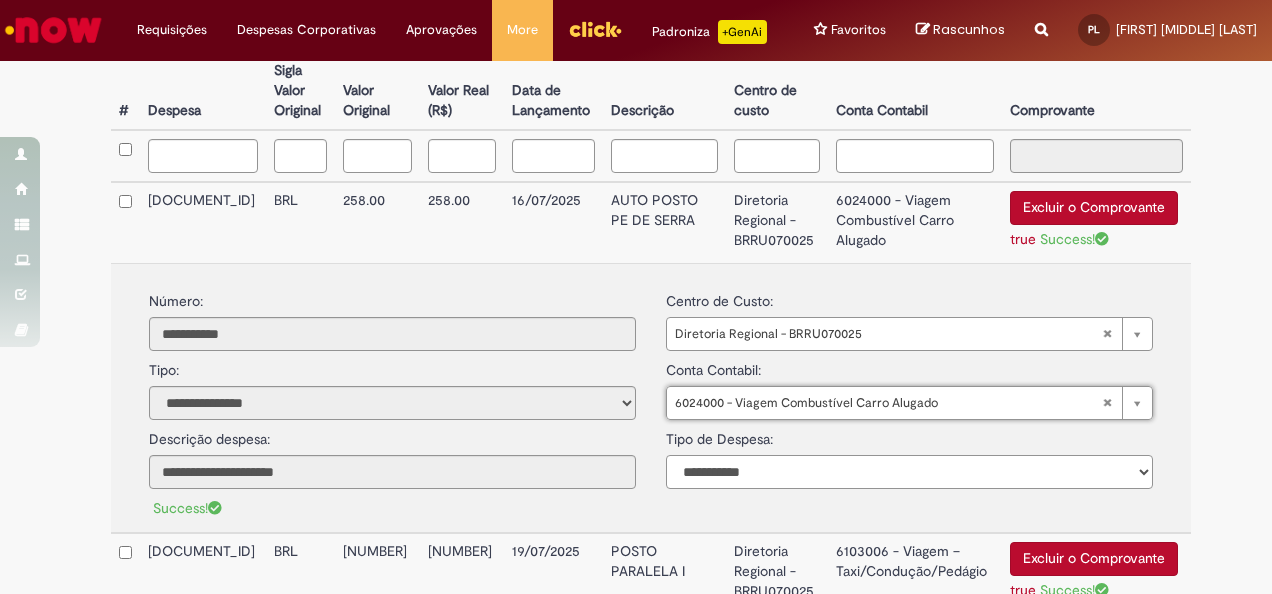 click on "**********" at bounding box center [909, 472] 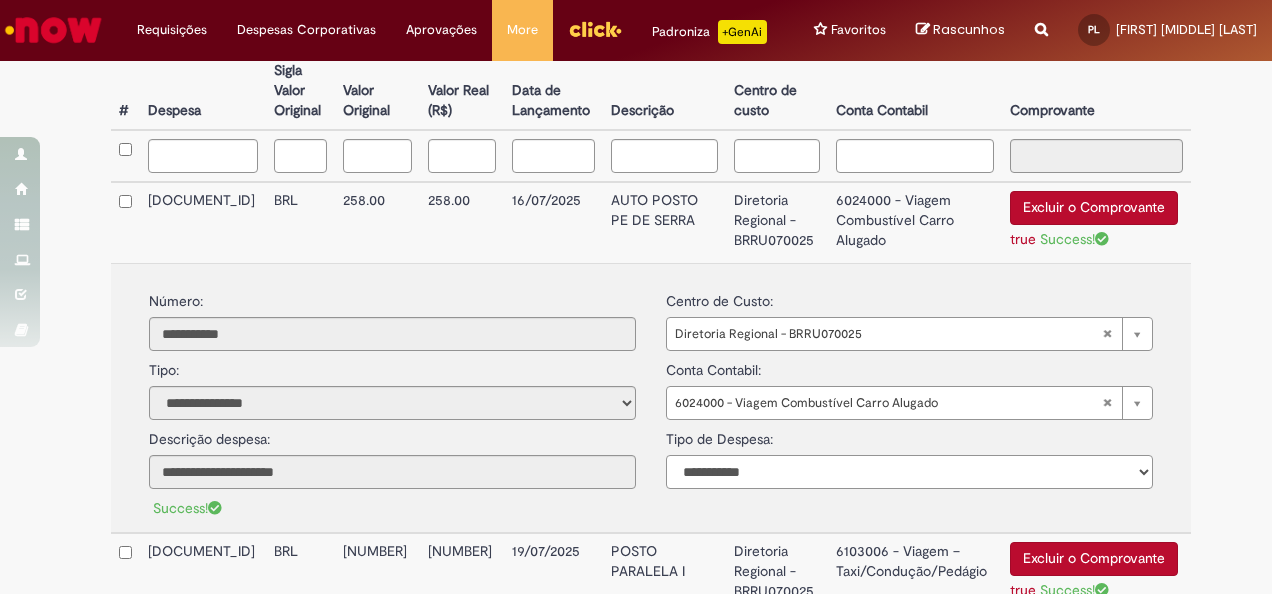 click on "**********" at bounding box center [909, 472] 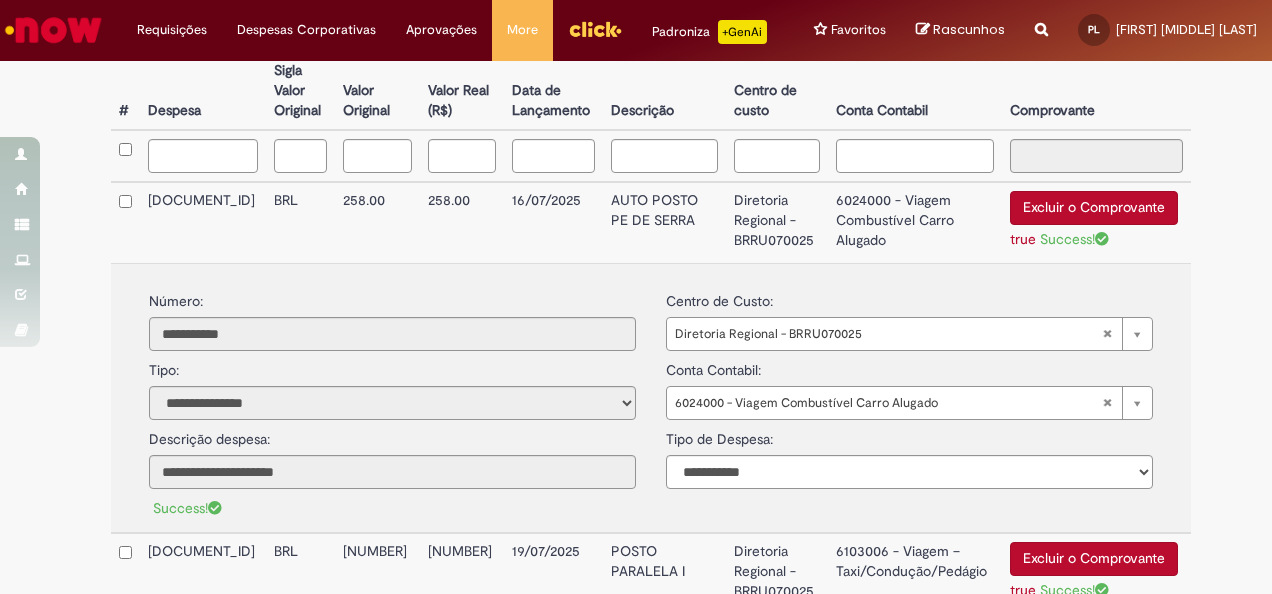 click on "AUTO POSTO PE DE SERRA" at bounding box center (664, 222) 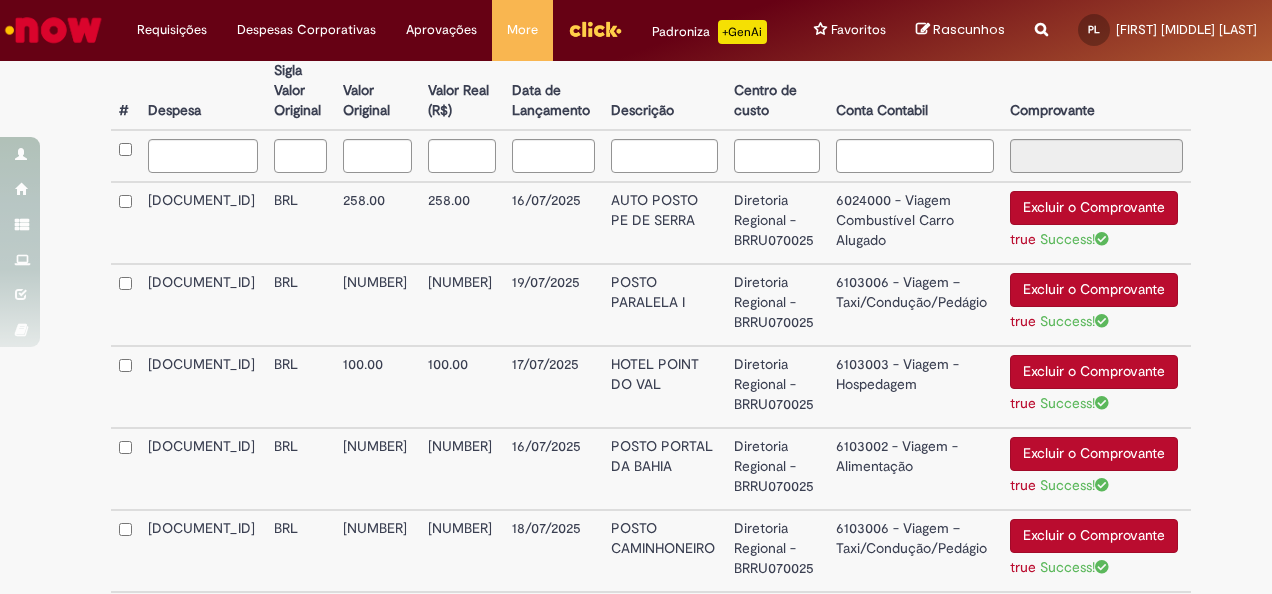click on "POSTO PARALELA I" at bounding box center [664, 305] 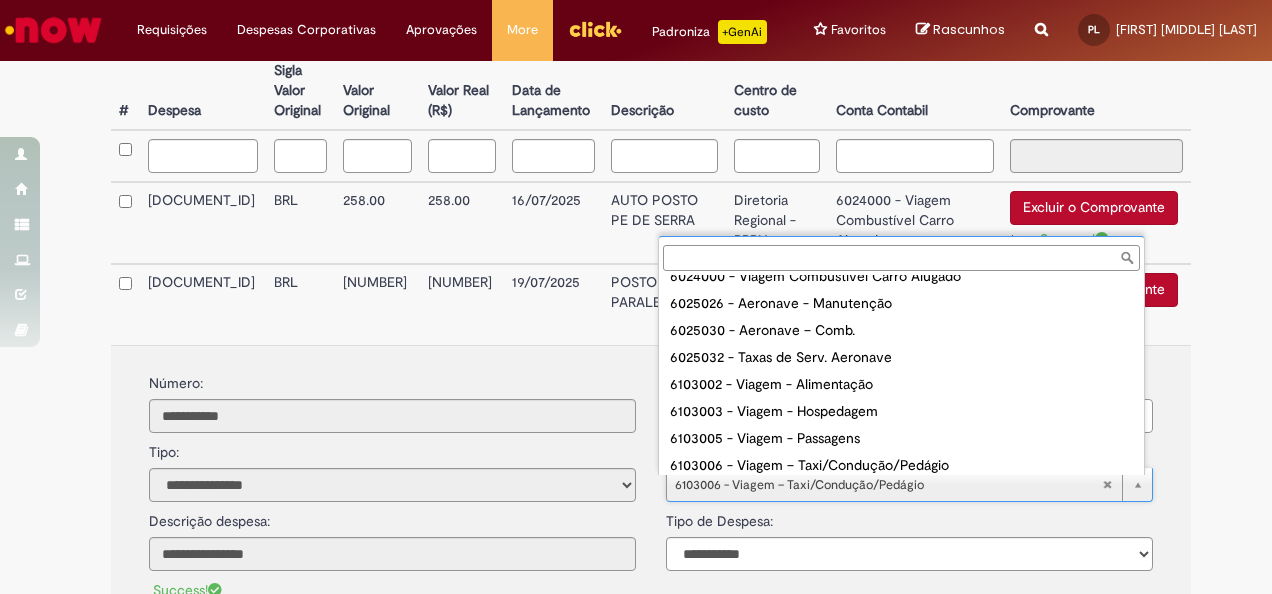scroll, scrollTop: 0, scrollLeft: 0, axis: both 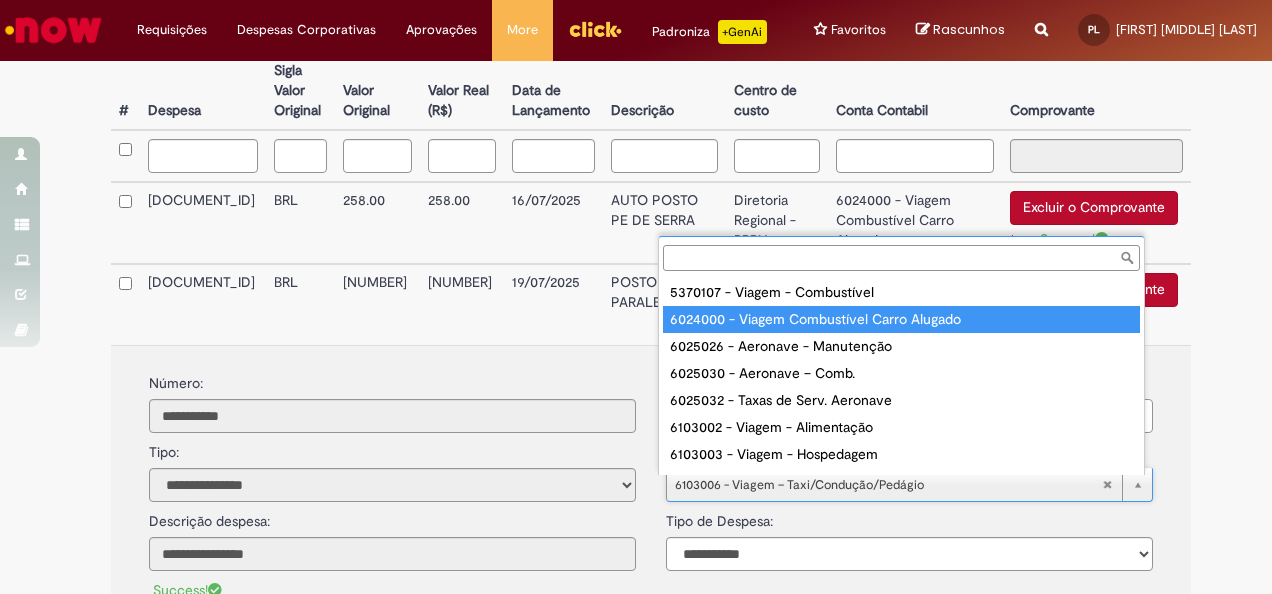 type on "**********" 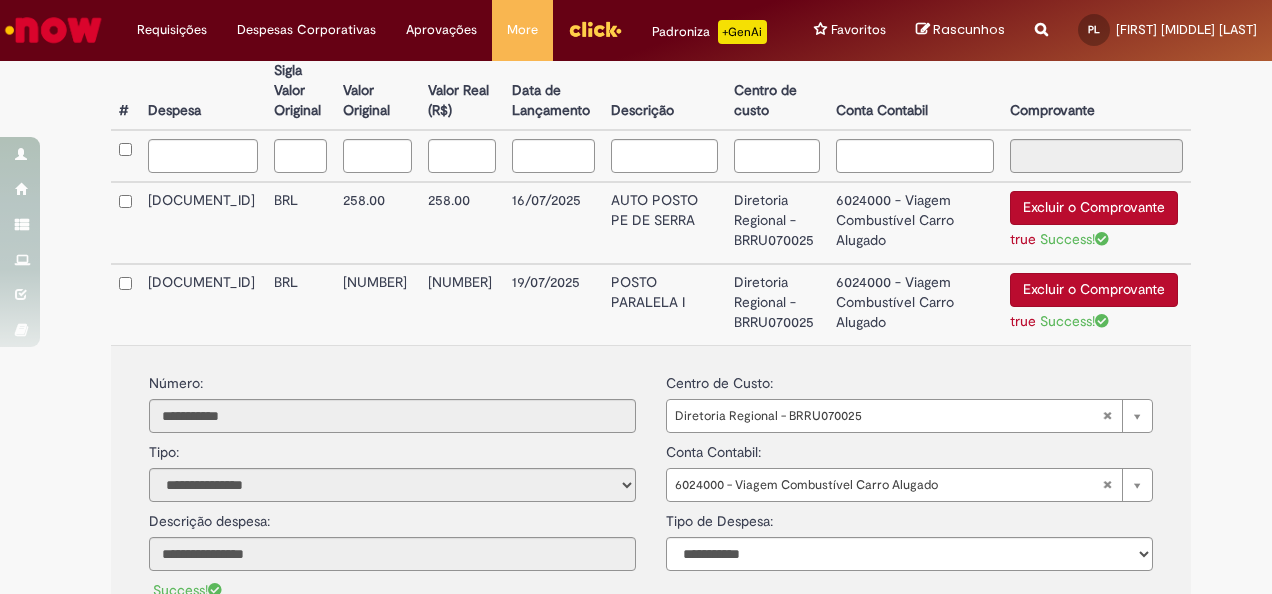 click on "POSTO PARALELA I" at bounding box center (664, 304) 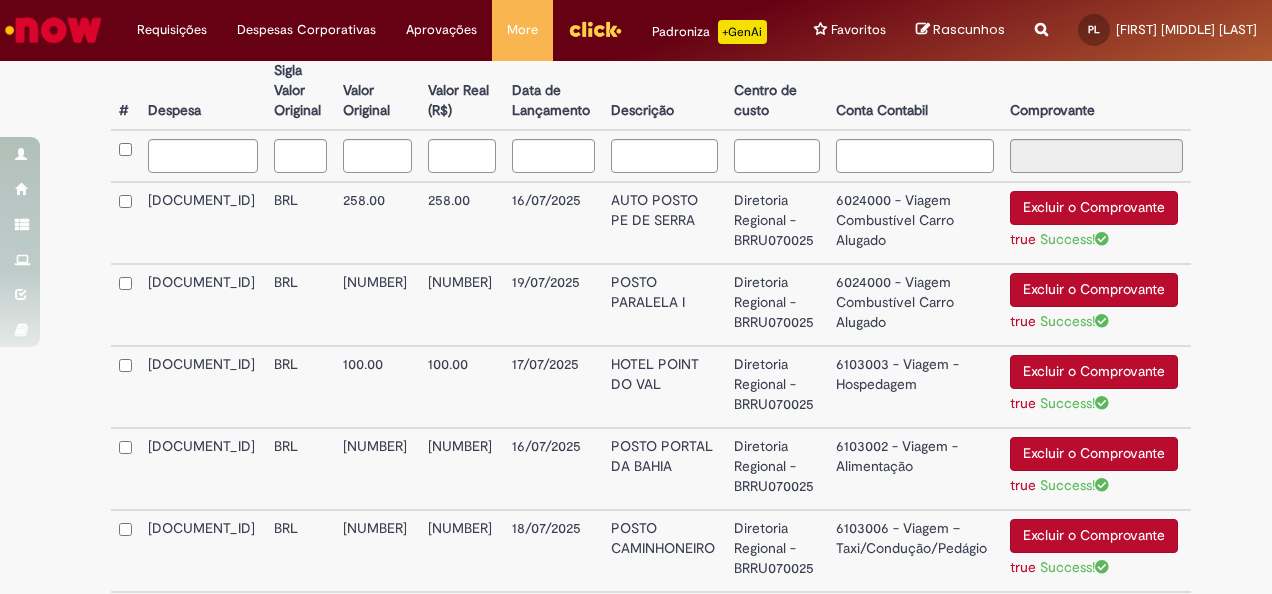 click on "POSTO CAMINHONEIRO" at bounding box center (664, 551) 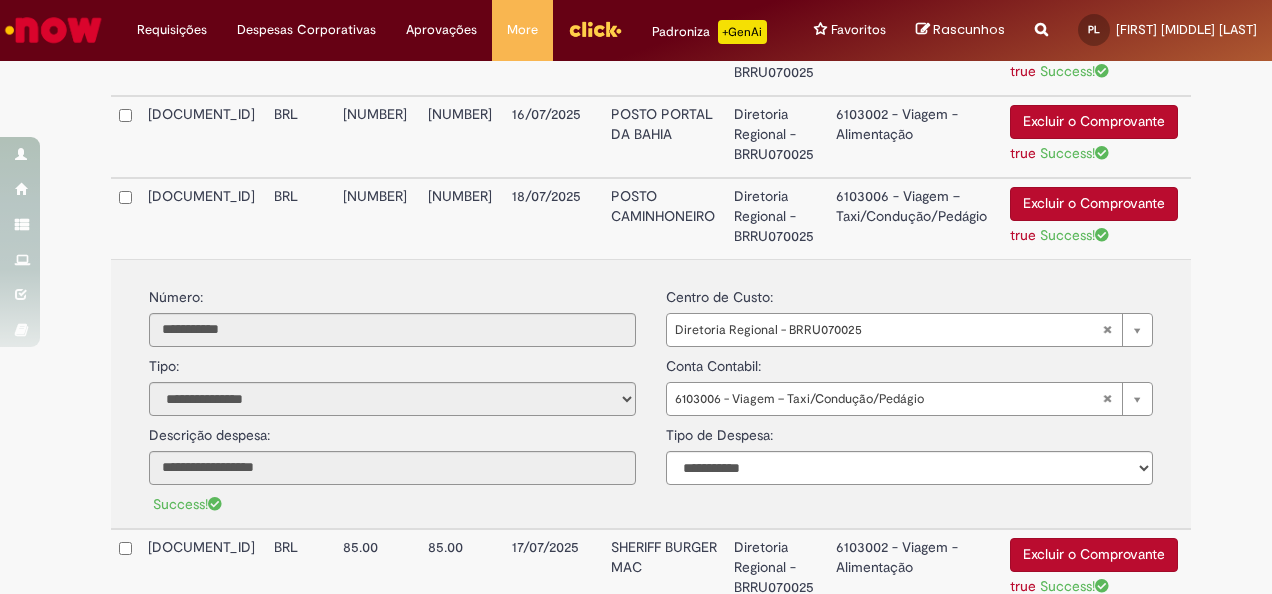 scroll, scrollTop: 922, scrollLeft: 0, axis: vertical 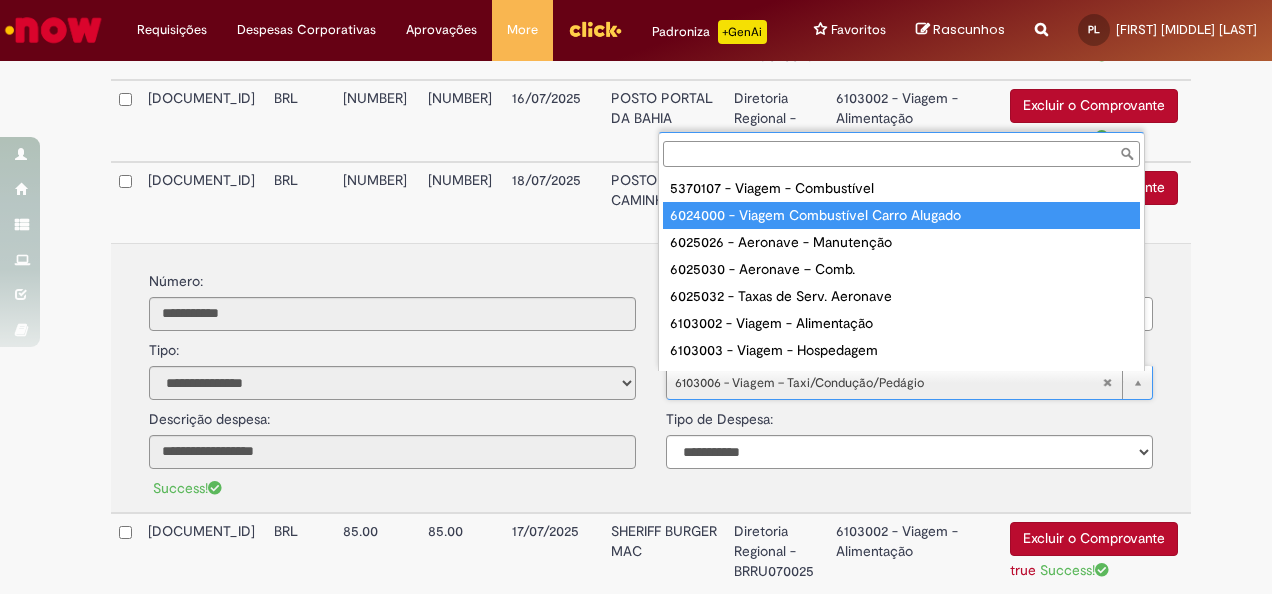 type on "**********" 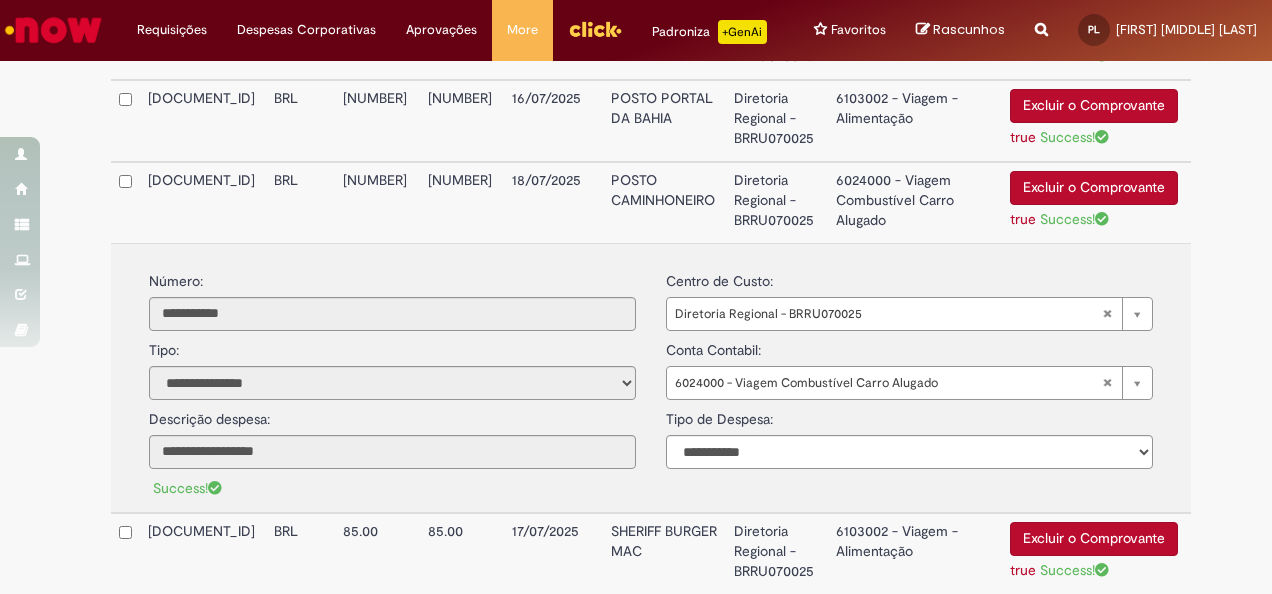 click on "POSTO CAMINHONEIRO" at bounding box center [664, 202] 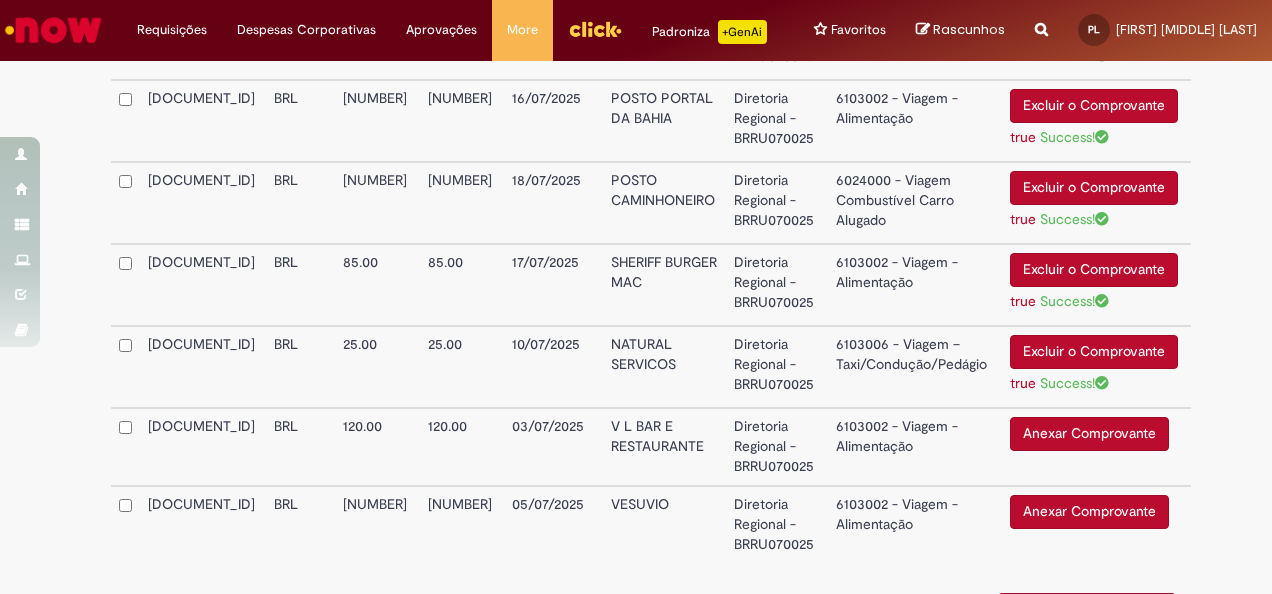click on "120.00" at bounding box center (462, 447) 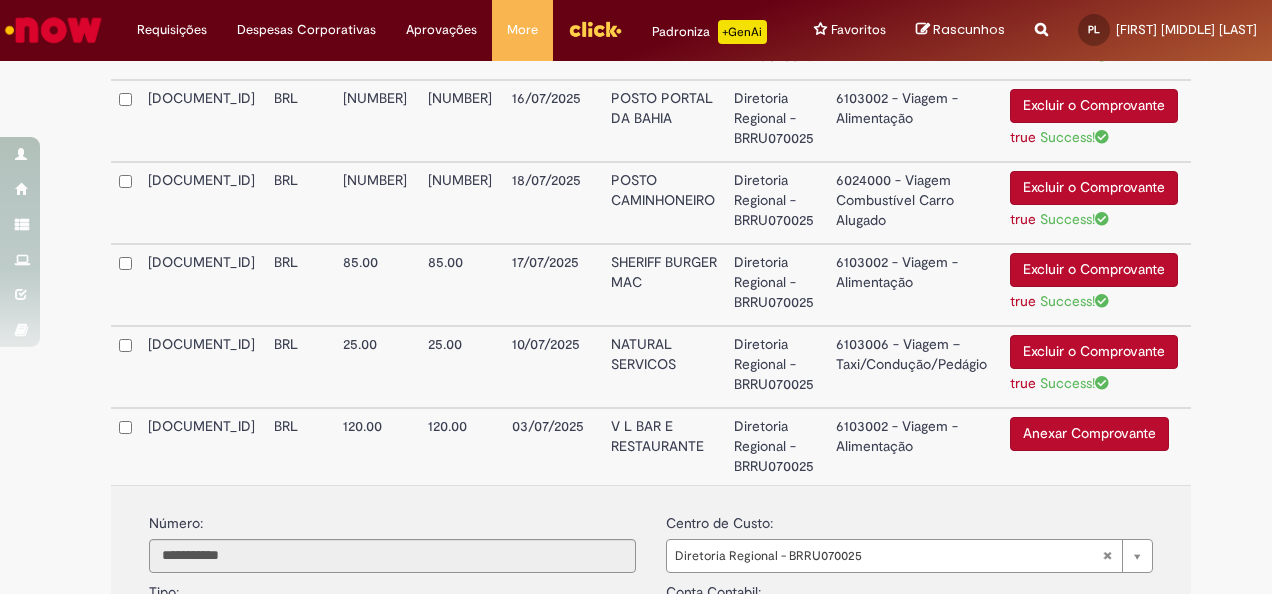click on "Anexar Comprovante" at bounding box center [1089, 434] 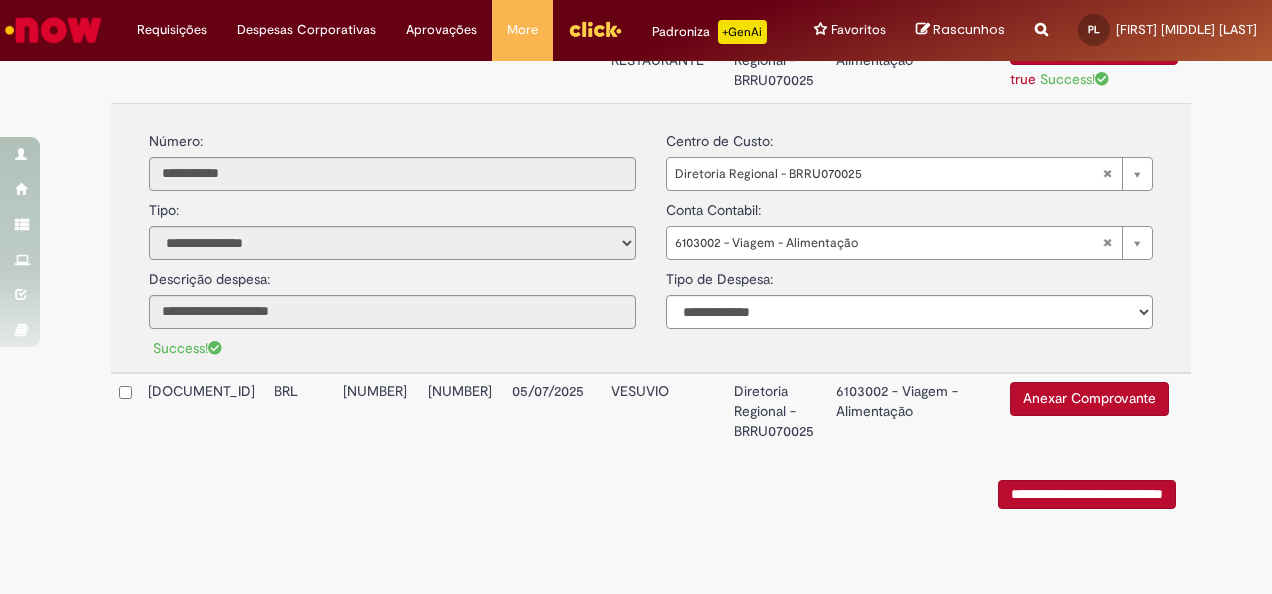 scroll, scrollTop: 1312, scrollLeft: 0, axis: vertical 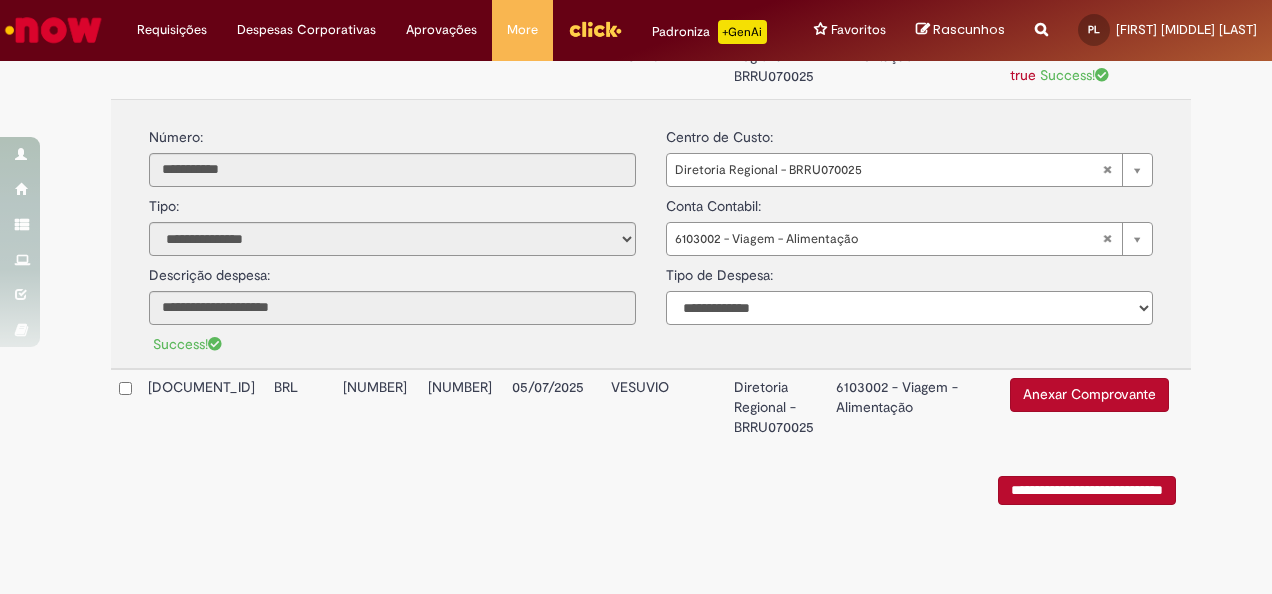 click on "**********" at bounding box center (909, 308) 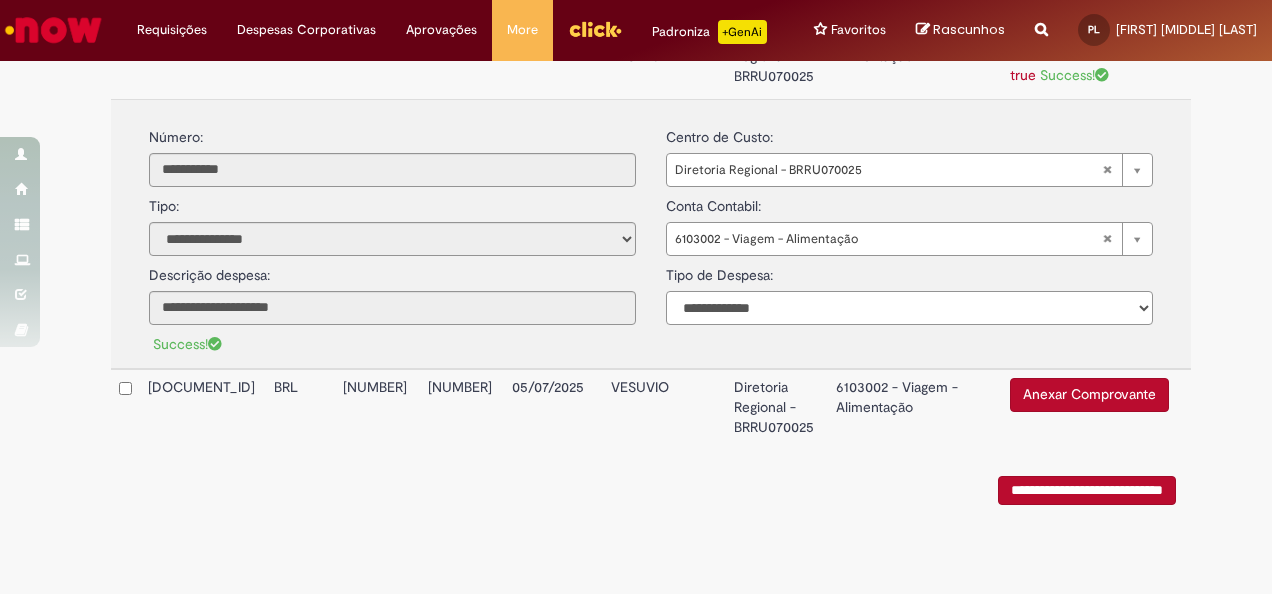 select on "*" 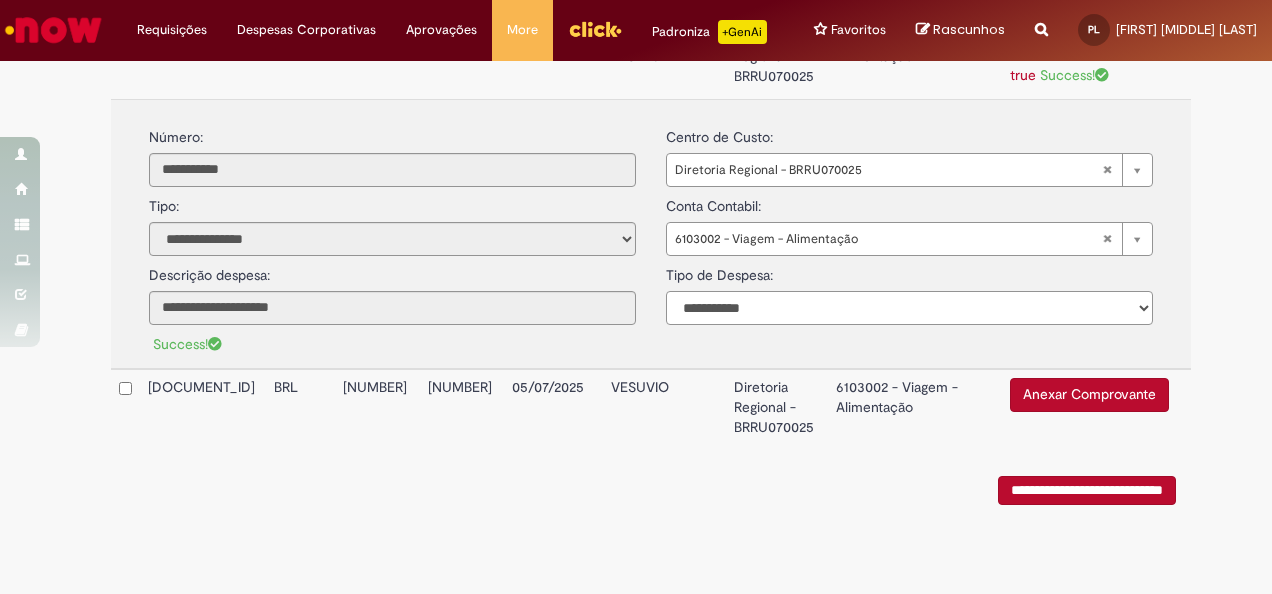 click on "**********" at bounding box center [909, 308] 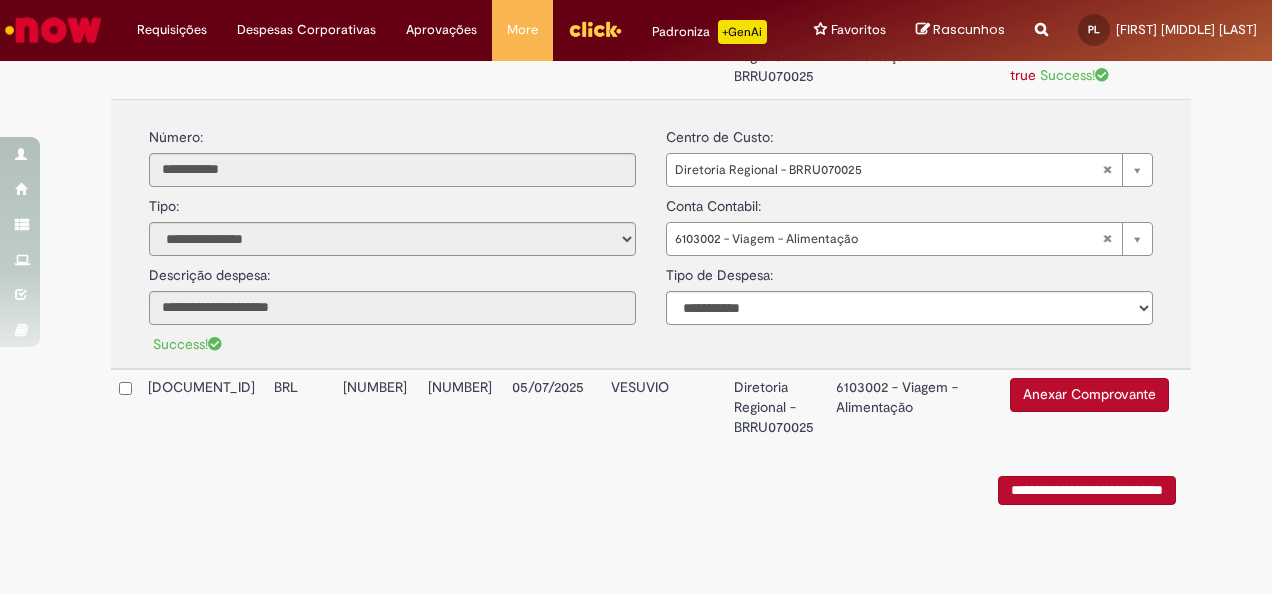 click on "03/07/2025" at bounding box center [553, 58] 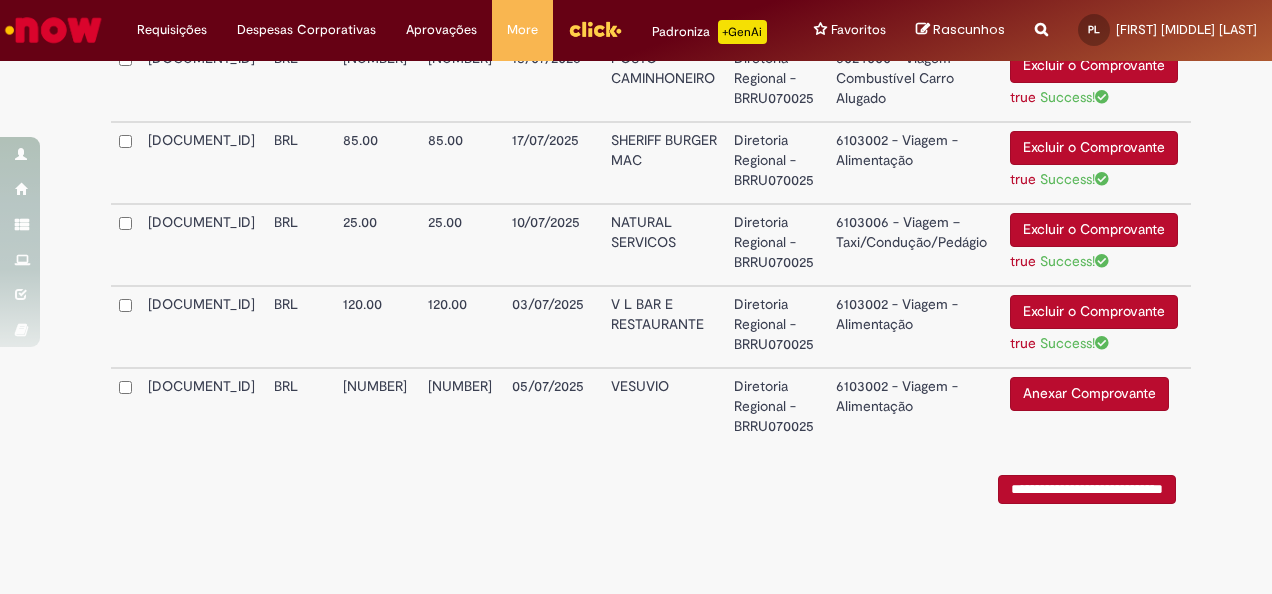 click on "05/07/2025" at bounding box center [553, 406] 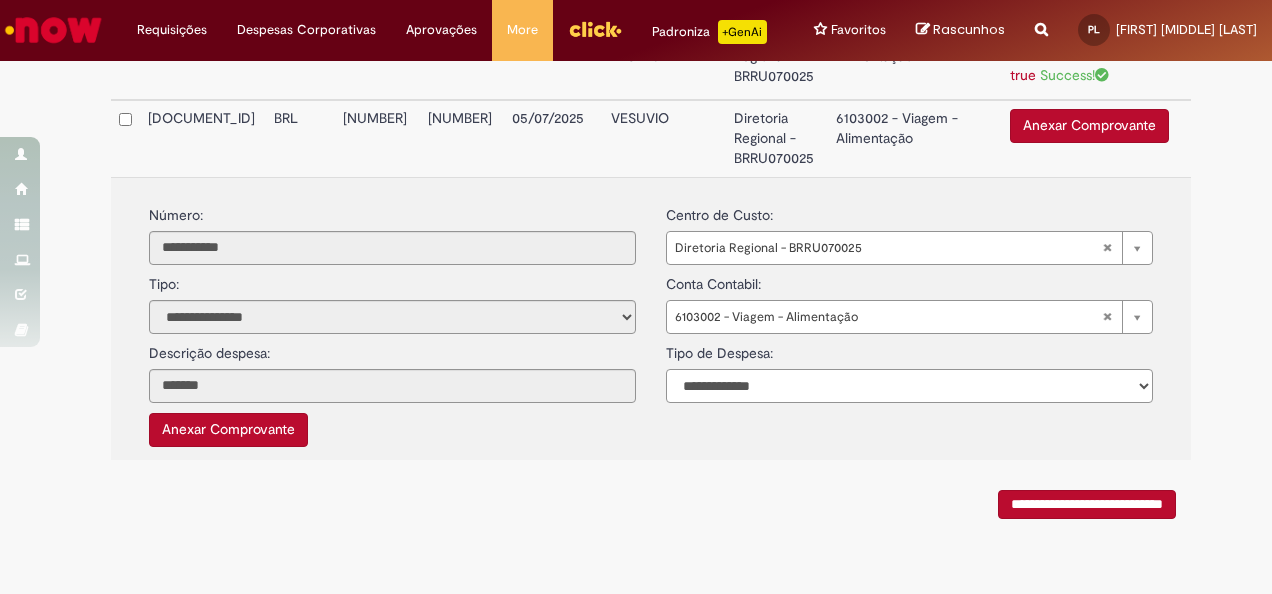 click on "**********" at bounding box center [909, 386] 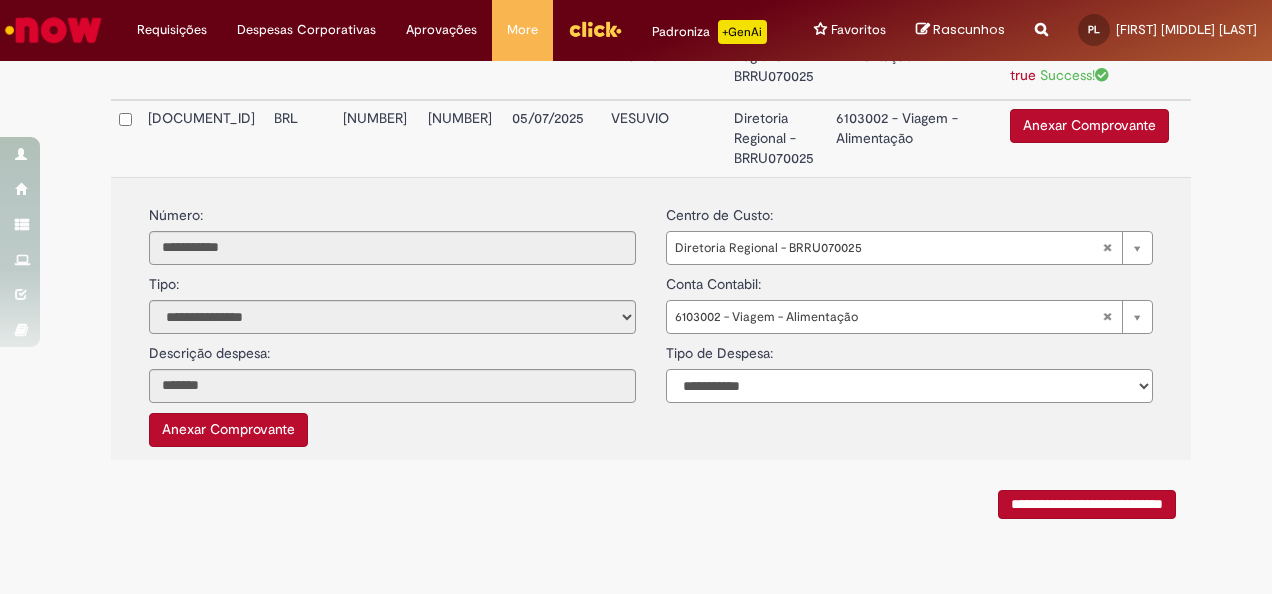 click on "**********" at bounding box center [909, 386] 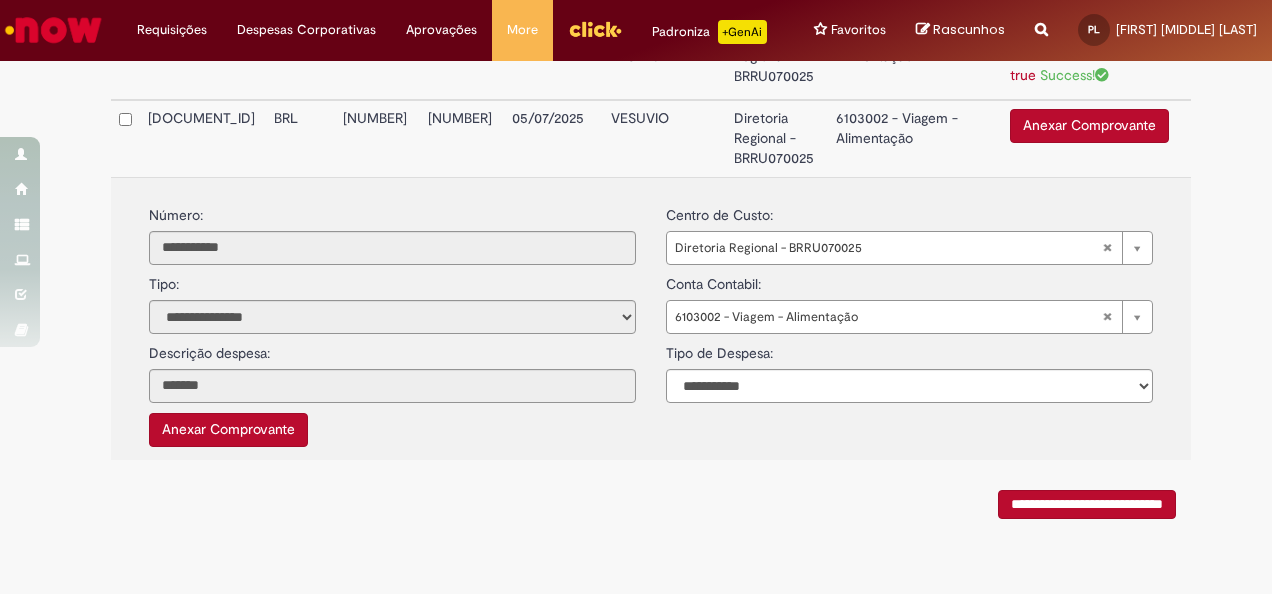 click on "Anexar Comprovante" at bounding box center (228, 430) 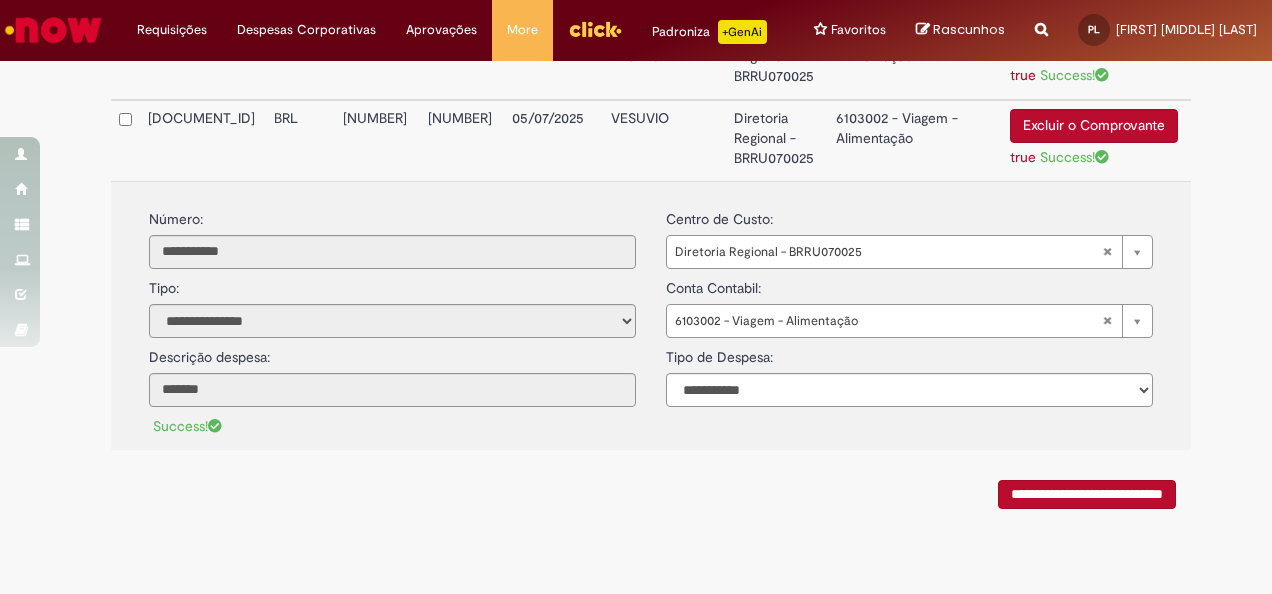 click on "**********" at bounding box center [1087, 494] 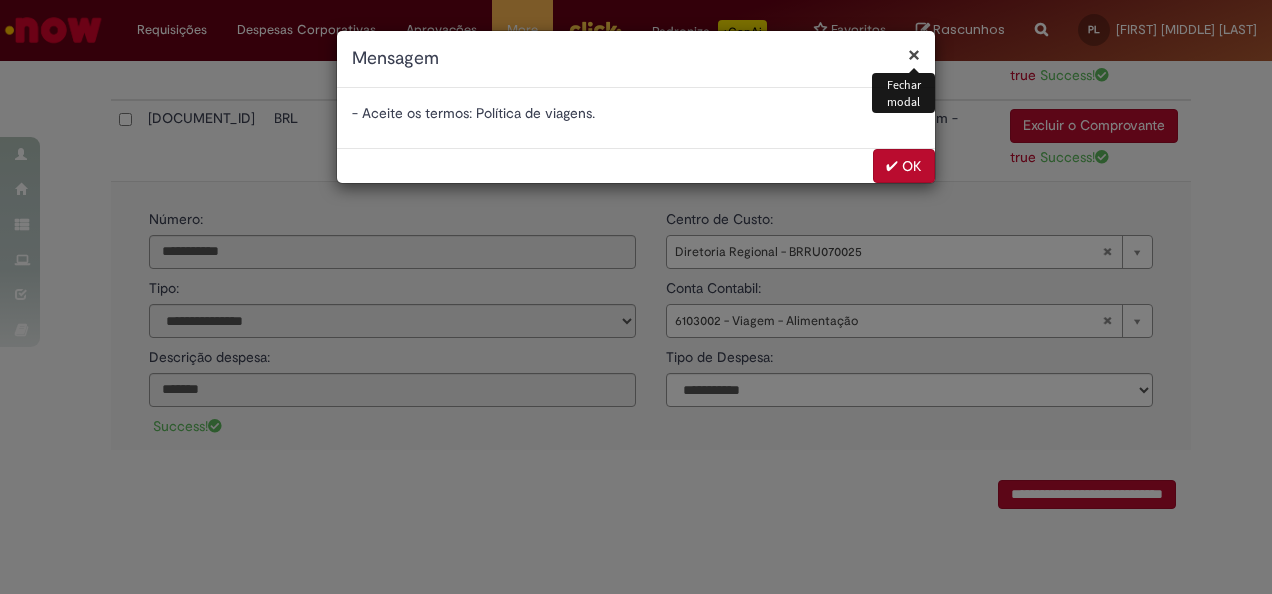 click on "- Aceite os termos: Política de viagens." at bounding box center [636, 118] 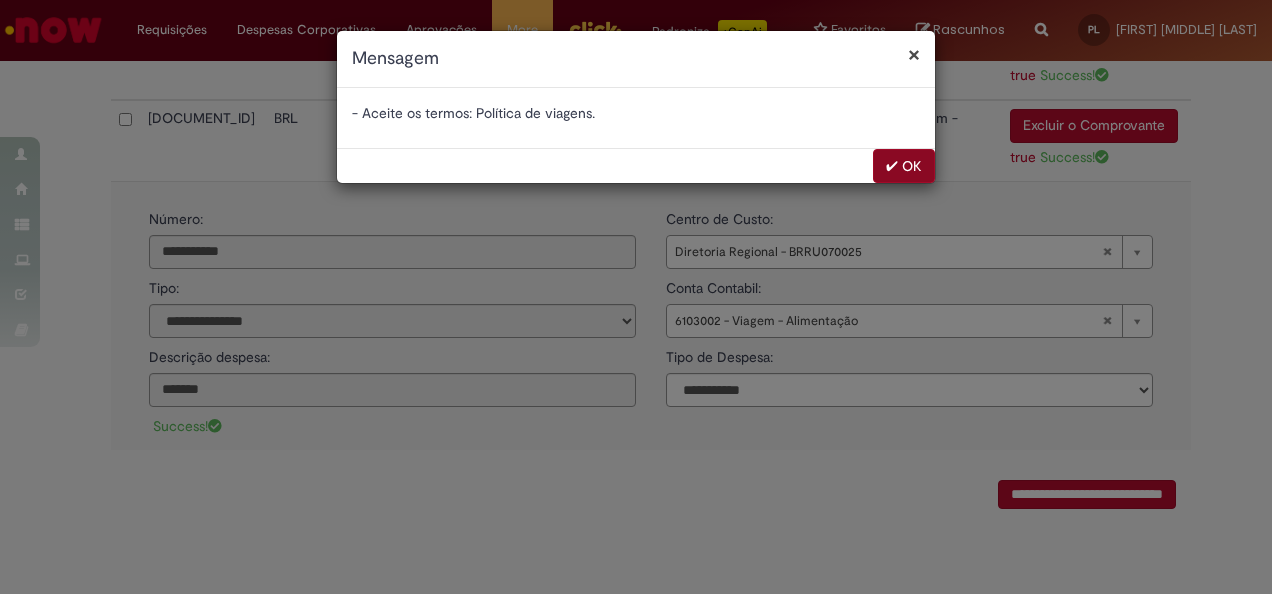 click on "✔ OK" at bounding box center (636, 165) 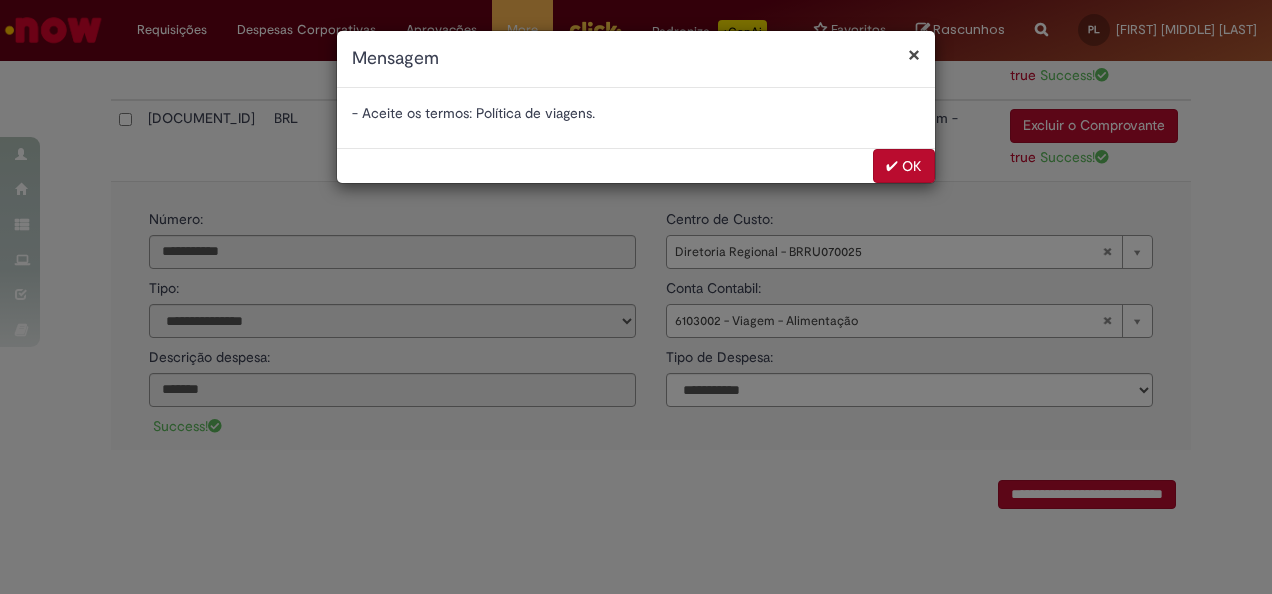 click on "- Aceite os termos: Política de viagens." at bounding box center (636, 118) 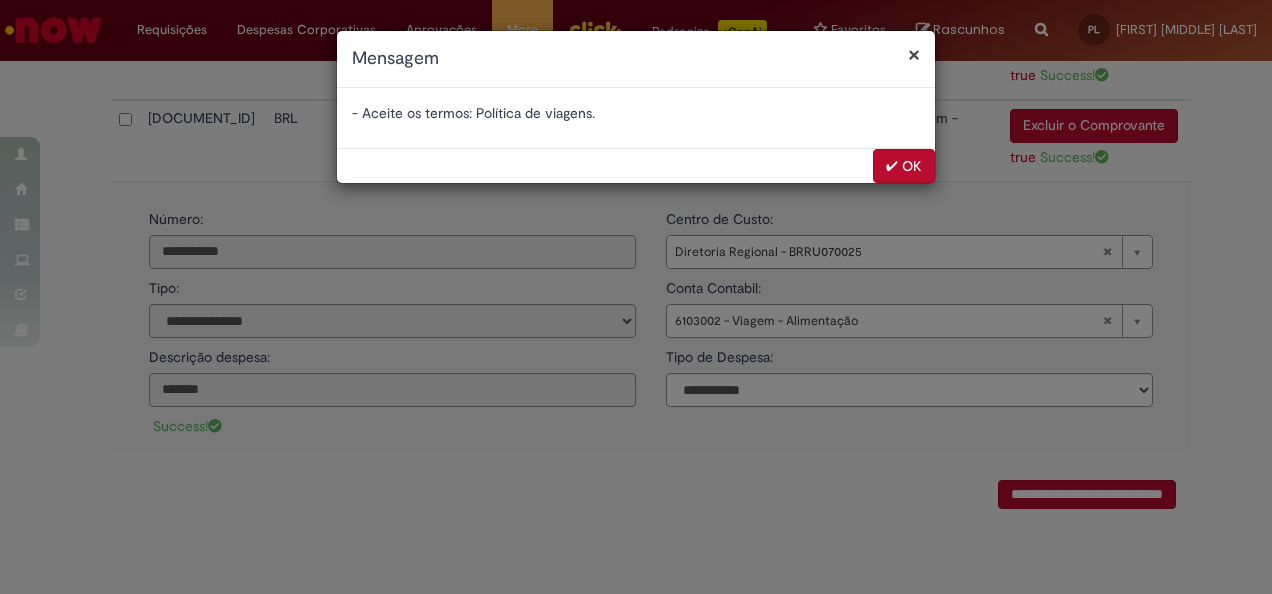 click on "✔ OK" at bounding box center (904, 166) 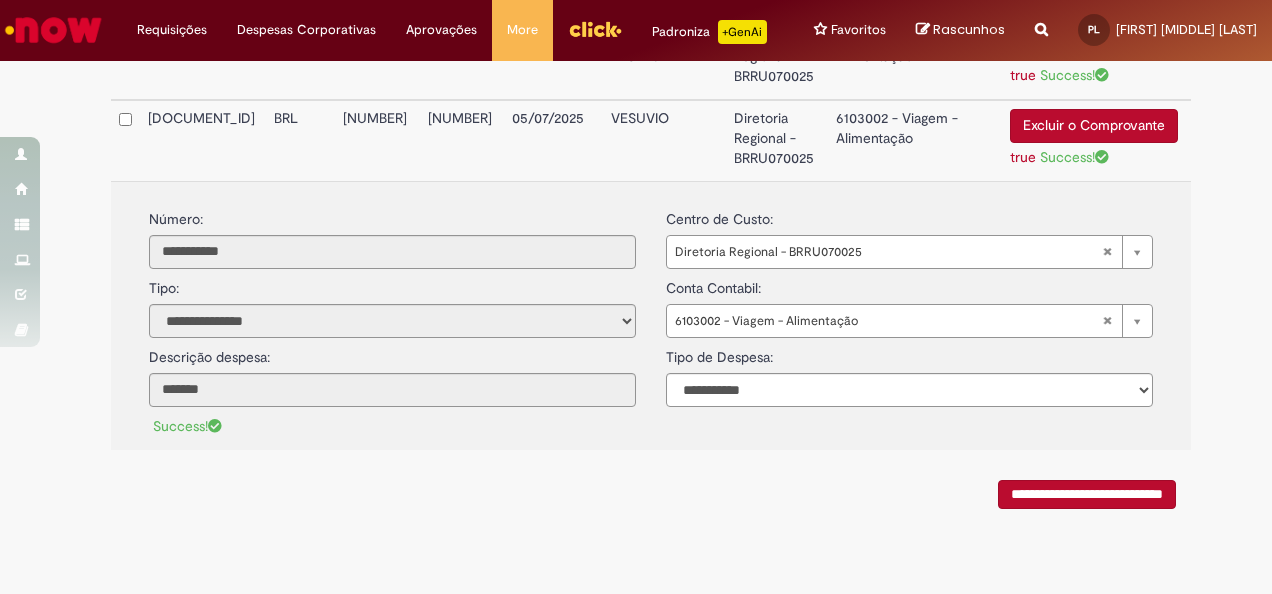 click on "VESUVIO" at bounding box center (664, 140) 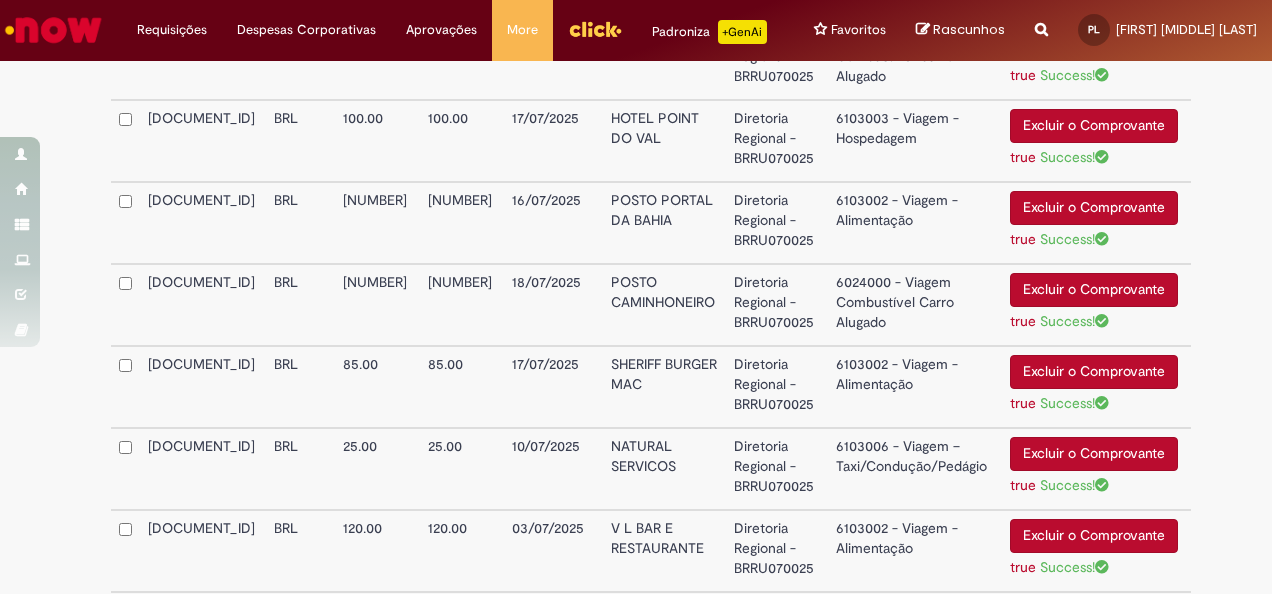 scroll, scrollTop: 1047, scrollLeft: 0, axis: vertical 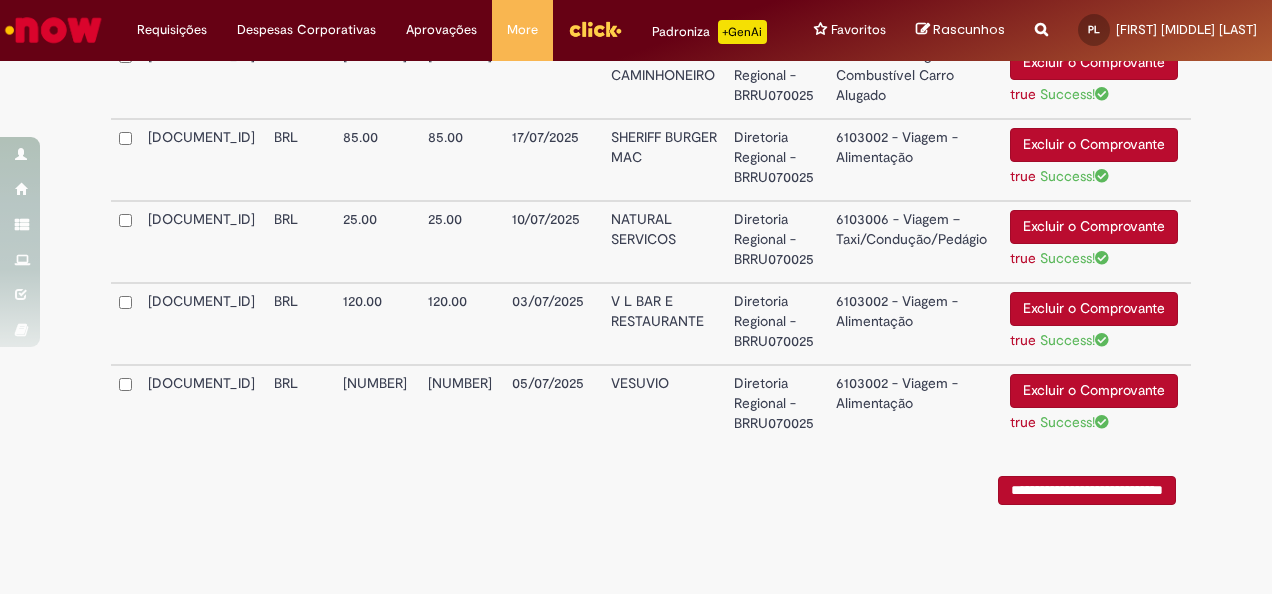 click on "**********" at bounding box center (1087, 490) 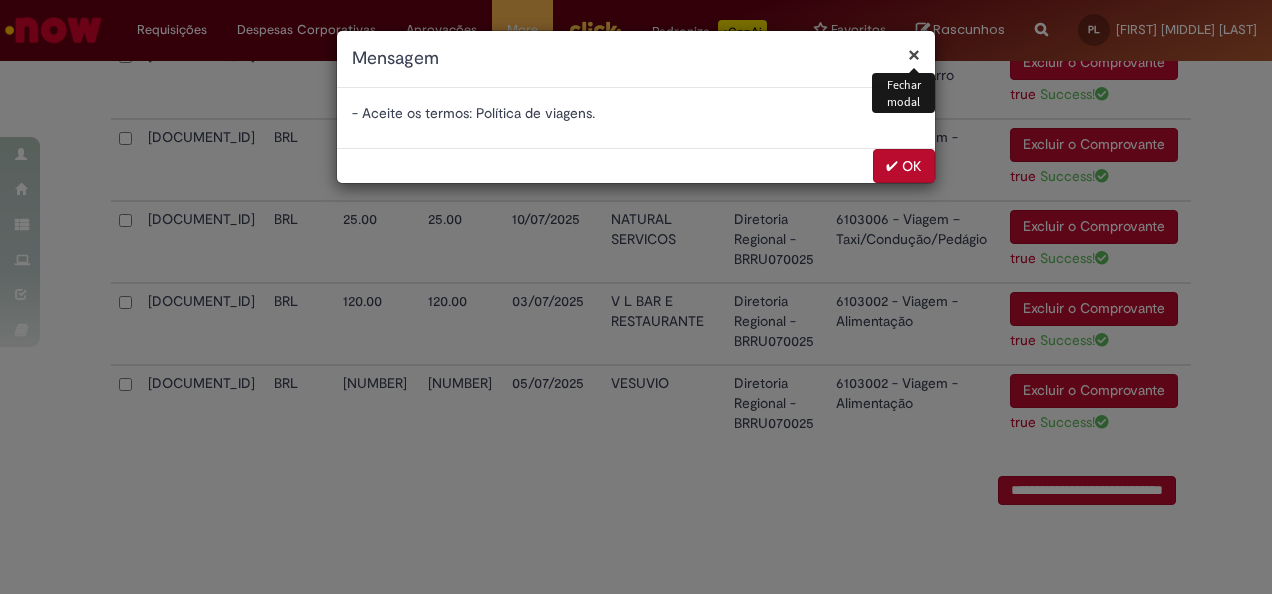click on "✔ OK" at bounding box center (904, 166) 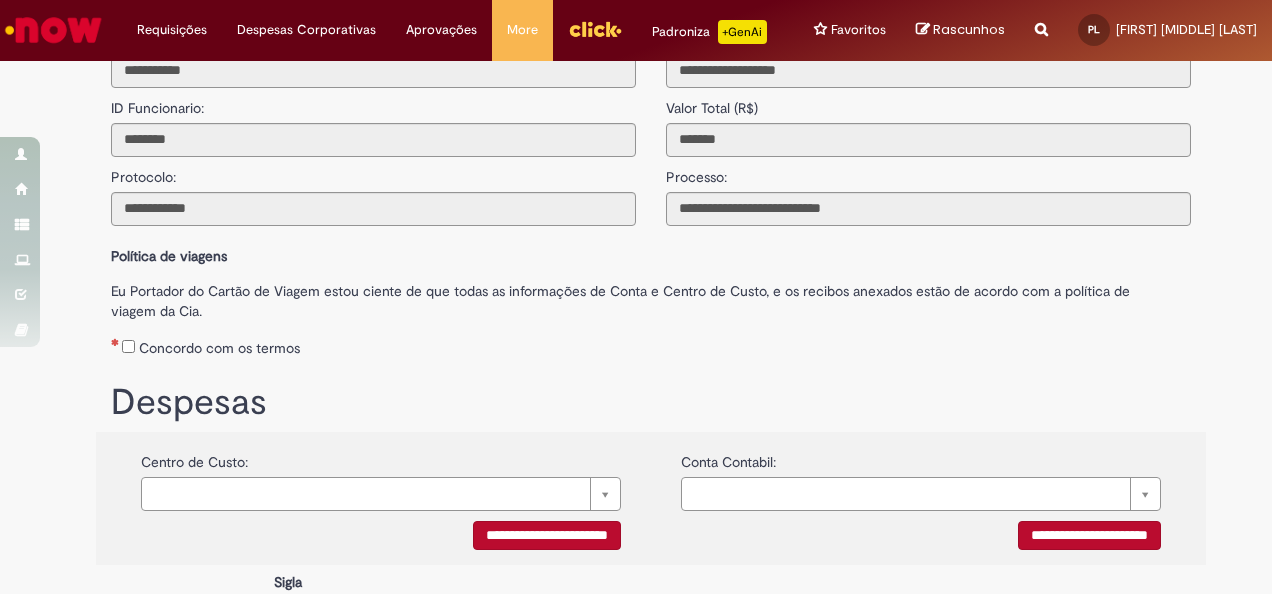 scroll, scrollTop: 45, scrollLeft: 0, axis: vertical 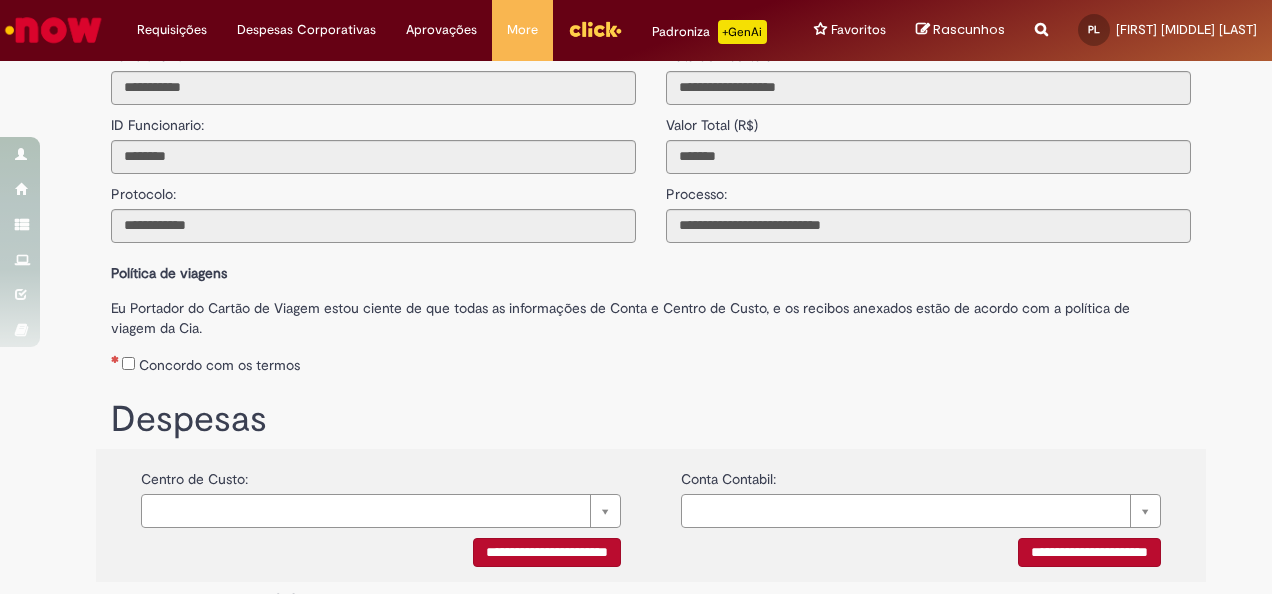 click on "Concordo com os termos" at bounding box center [651, 361] 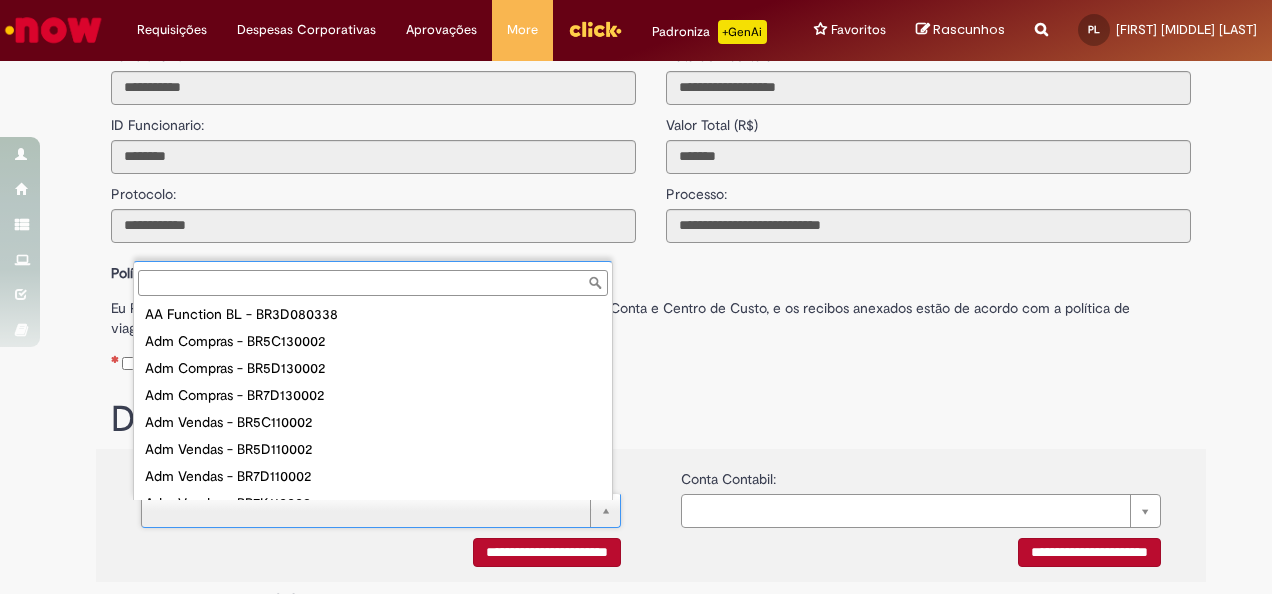 scroll, scrollTop: 174, scrollLeft: 0, axis: vertical 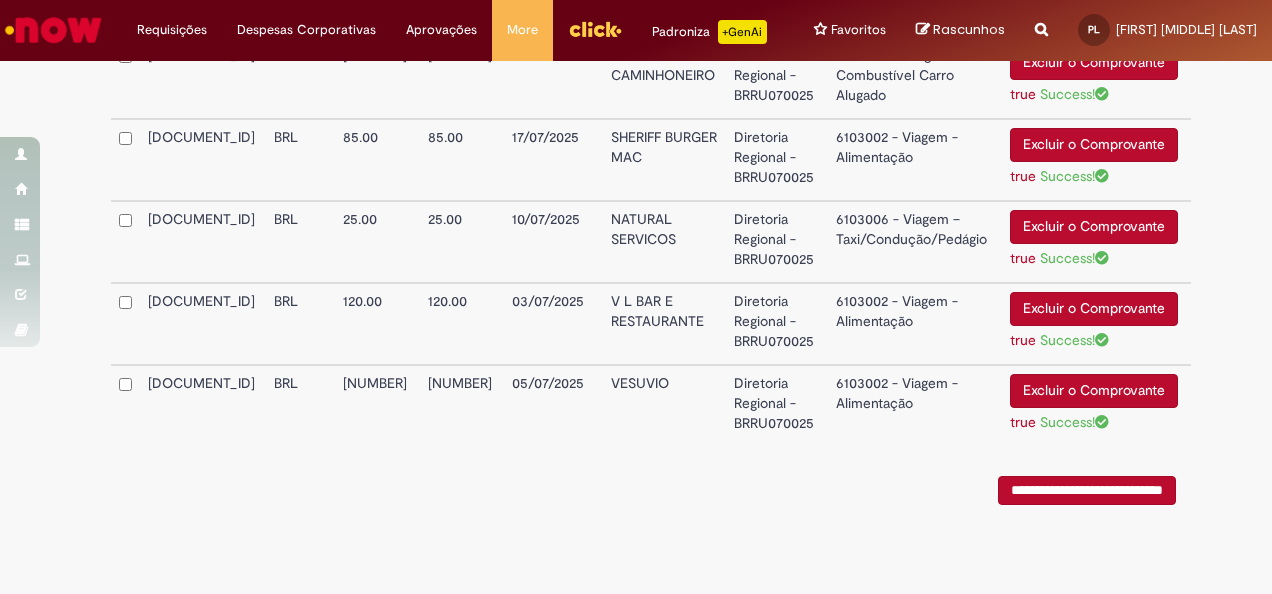 click on "**********" at bounding box center (1087, 490) 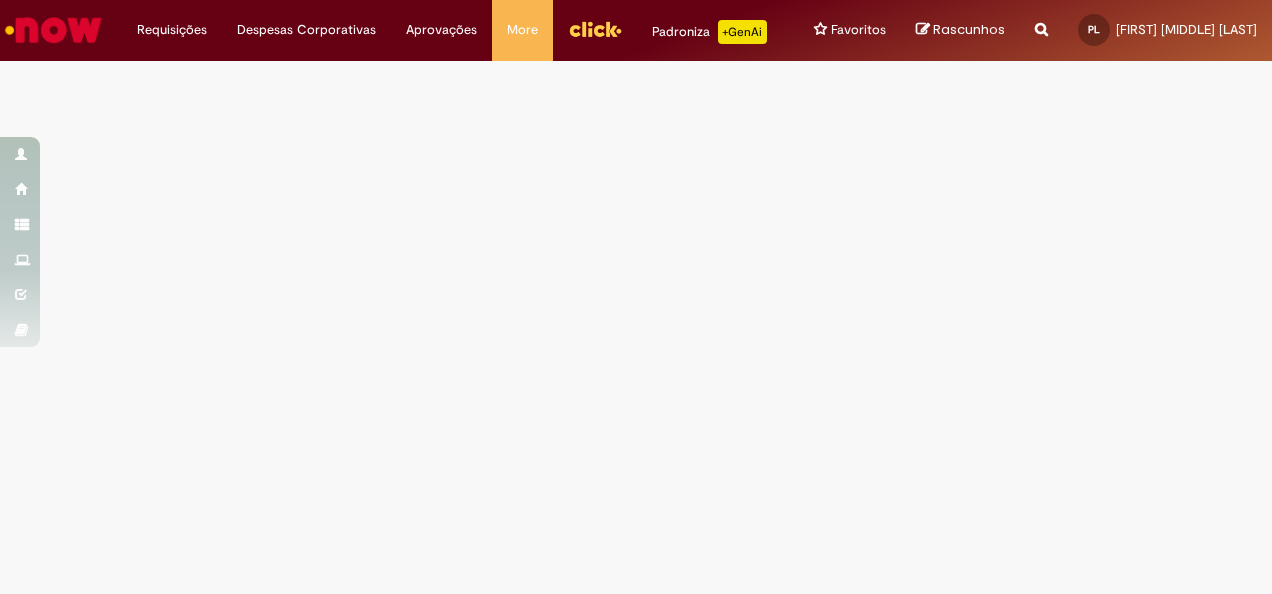 scroll, scrollTop: 0, scrollLeft: 0, axis: both 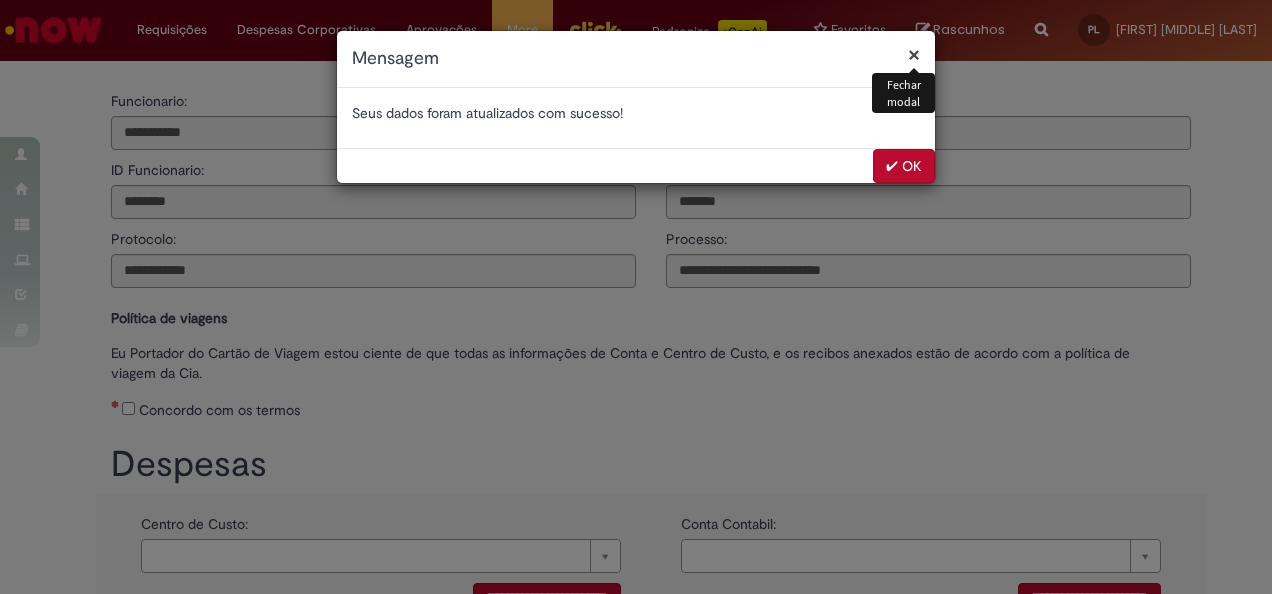 click on "✔ OK" at bounding box center (904, 166) 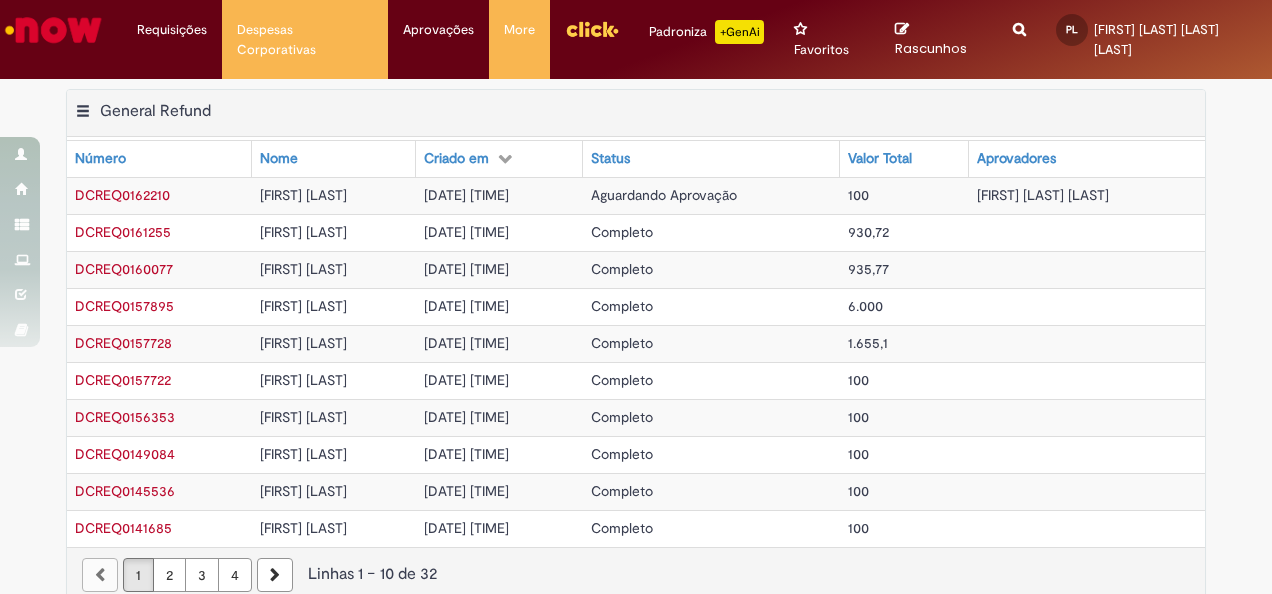scroll, scrollTop: 0, scrollLeft: 0, axis: both 